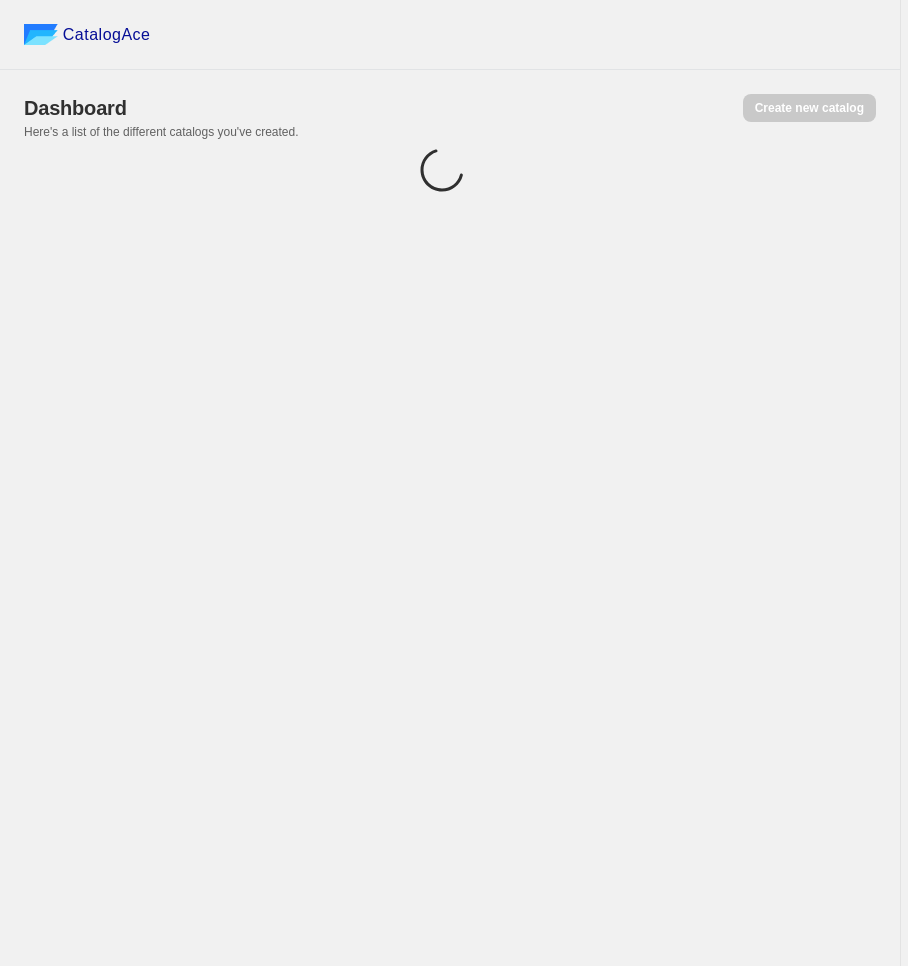 scroll, scrollTop: 0, scrollLeft: 0, axis: both 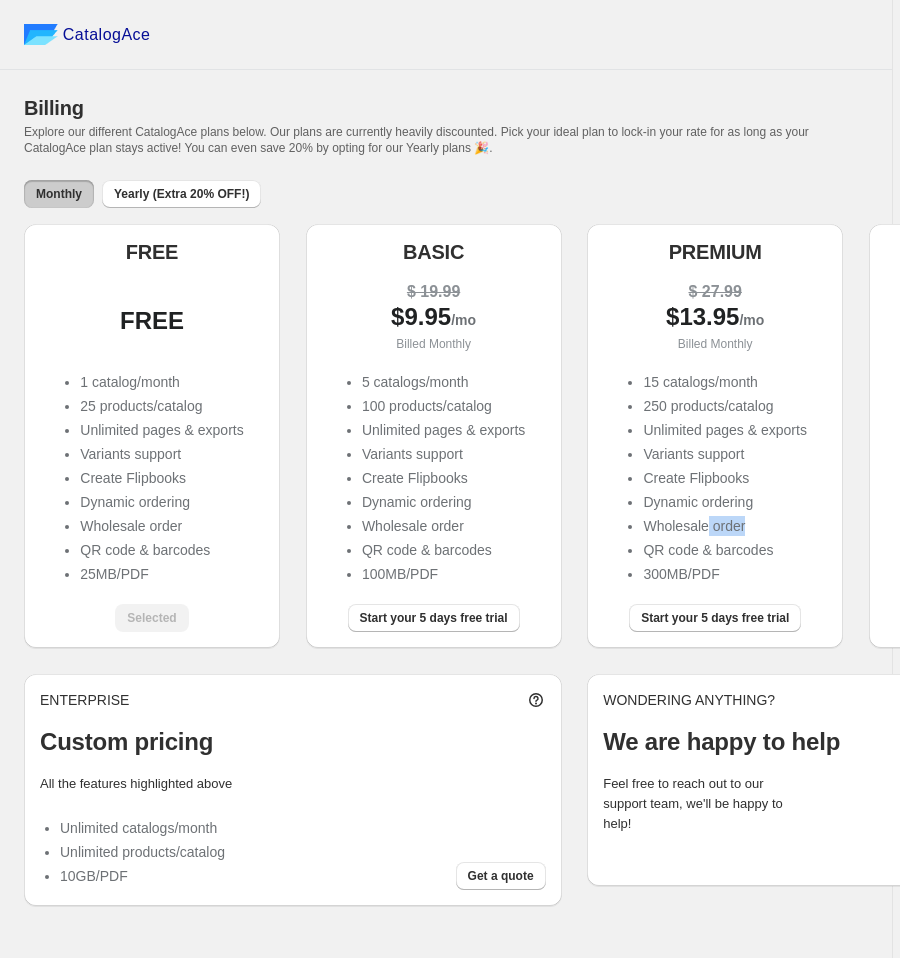 drag, startPoint x: 756, startPoint y: 524, endPoint x: 747, endPoint y: 519, distance: 10.29563 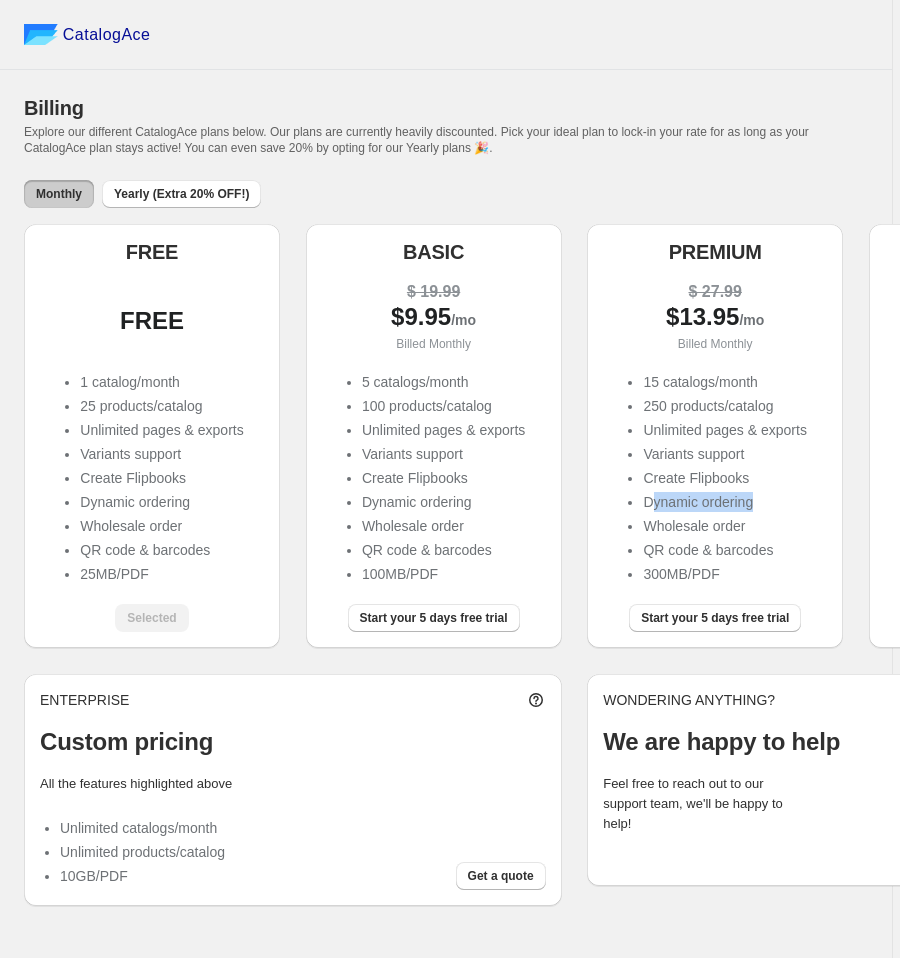 drag, startPoint x: 811, startPoint y: 506, endPoint x: 650, endPoint y: 504, distance: 161.01242 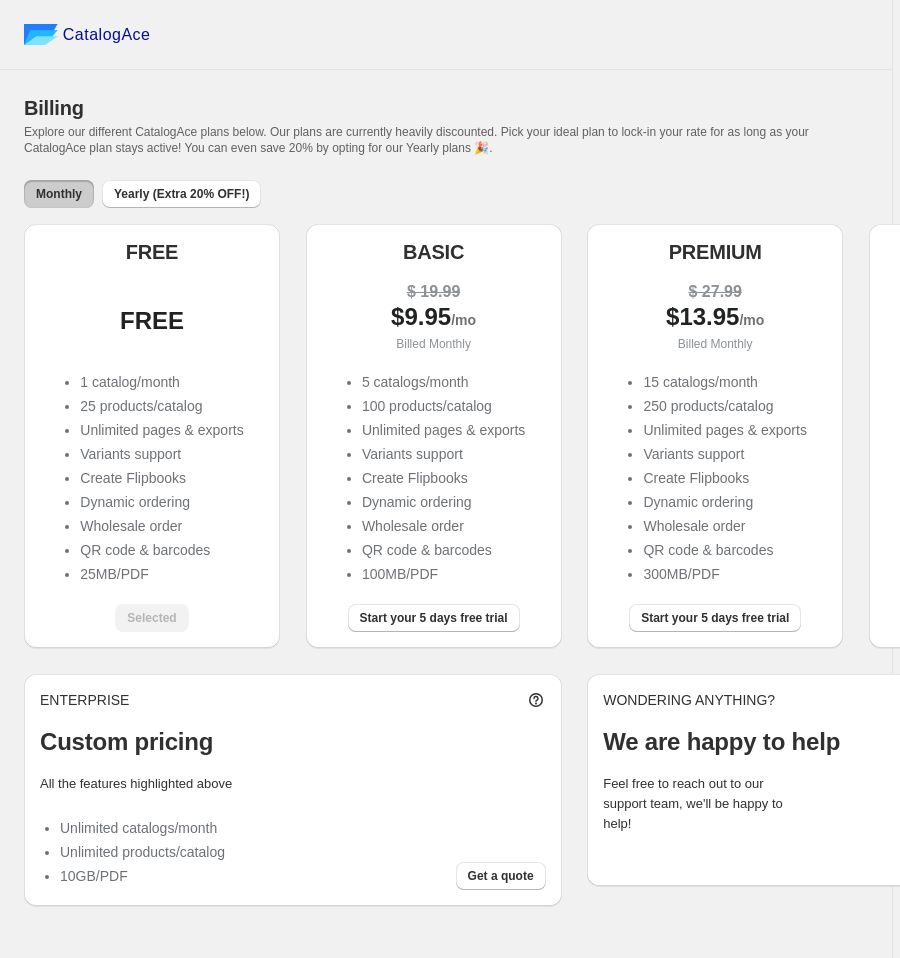 click on "FREE FREE 1 catalog/month 25 products/catalog Unlimited pages & exports Variants support Create Flipbooks Dynamic ordering Wholesale order QR code & barcodes 25MB/PDF Selected BASIC $ 19.99 $ 9.95  /mo Billed Monthly 5 catalogs/month 100 products/catalog Unlimited pages & exports Variants support Create Flipbooks Dynamic ordering Wholesale order QR code & barcodes 100MB/PDF Start your 5 days free trial PREMIUM $ 27.99 $ 13.95  /mo Billed Monthly 15 catalogs/month 250 products/catalog Unlimited pages & exports Variants support Create Flipbooks Dynamic ordering Wholesale order QR code & barcodes 300MB/PDF Start your 5 days free trial BUSINESS $ 37.99 $ 18.95  /mo Billed Monthly 30 catalogs/month 500 products/catalog Unlimited pages & exports Variants support Create Flipbooks Dynamic ordering Wholesale order QR code & barcodes 1GB/PDF Start your 5 days free trial" at bounding box center [584, 436] 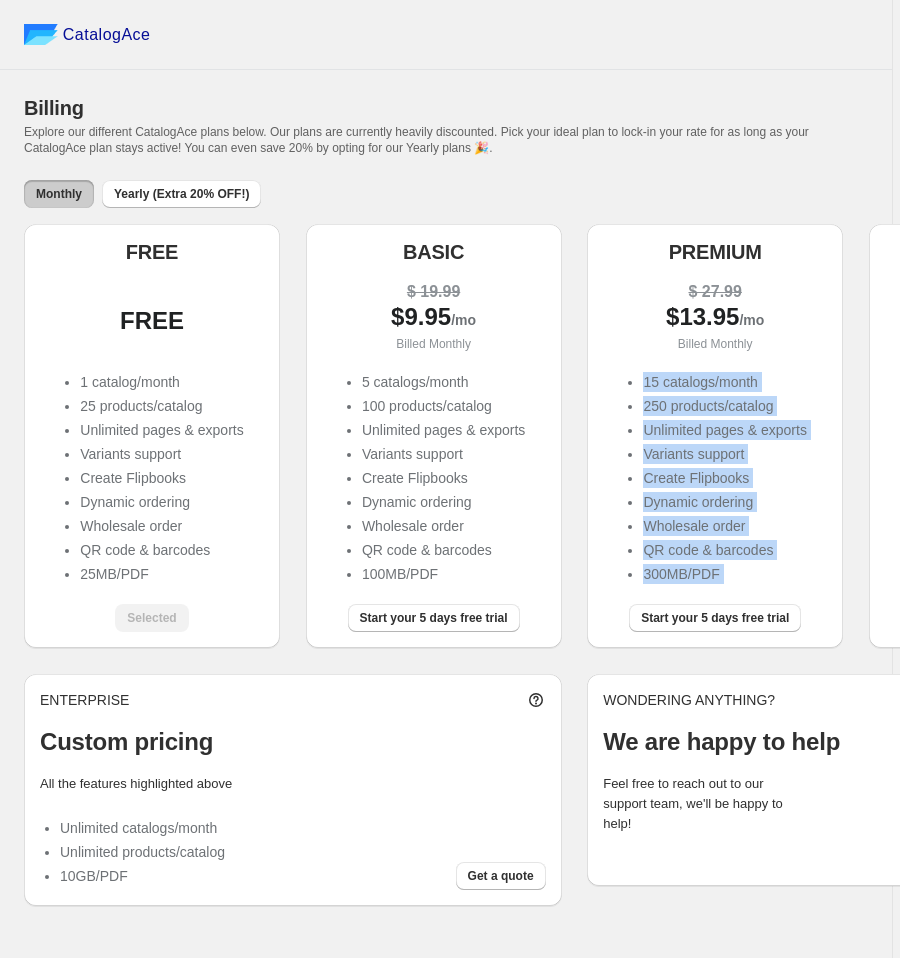 scroll, scrollTop: 0, scrollLeft: 243, axis: horizontal 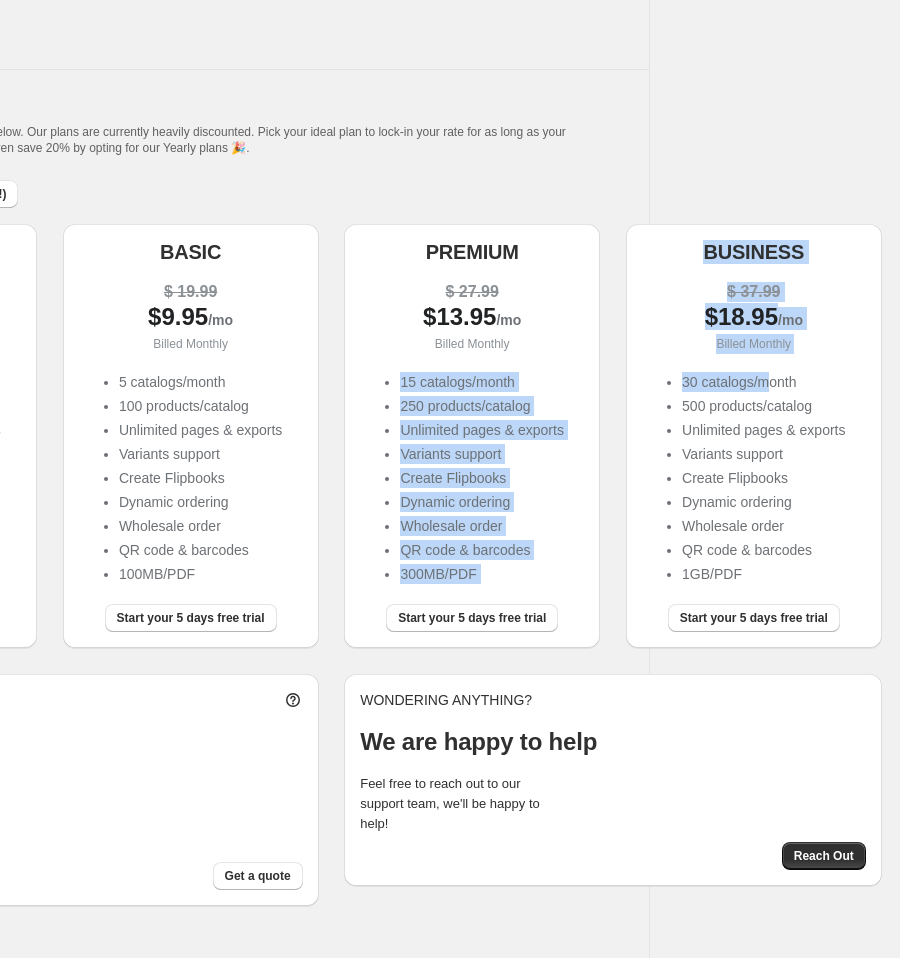 drag, startPoint x: 586, startPoint y: 385, endPoint x: 767, endPoint y: 314, distance: 194.42737 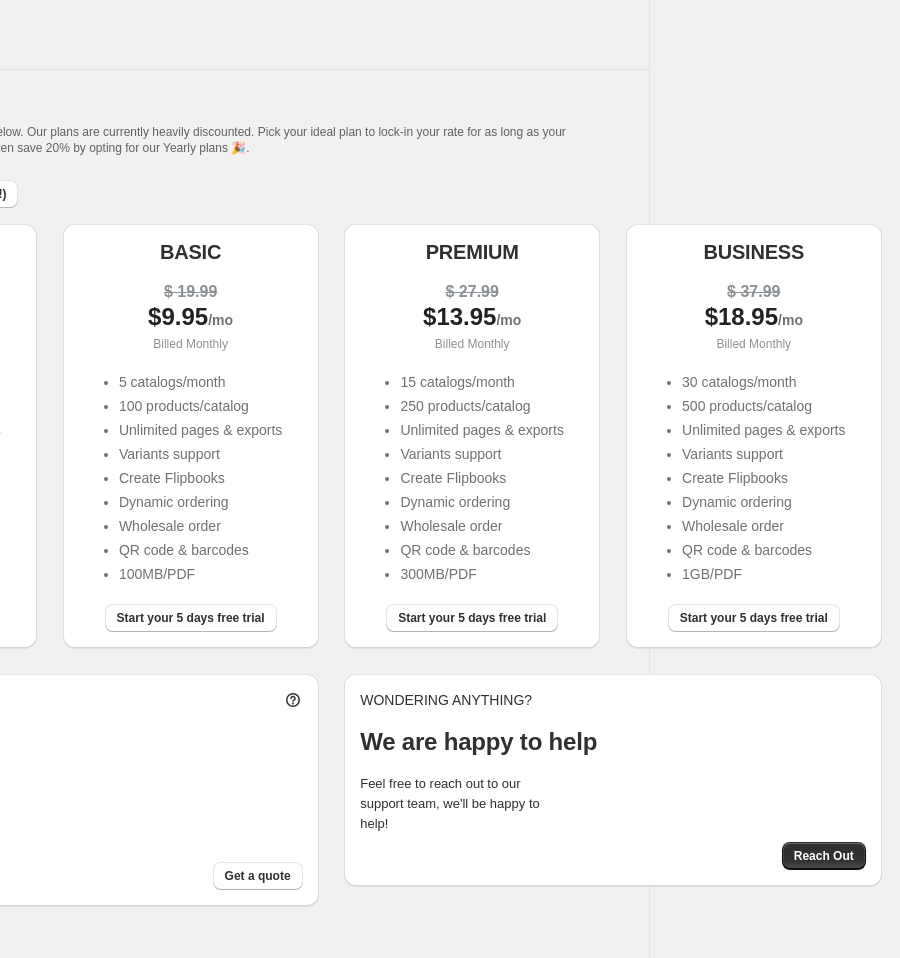 click on "CatalogAce Billing Explore our different CatalogAce plans below. Our plans are currently heavily discounted. Pick your ideal plan to lock-in your rate for as long as your CatalogAce plan stays active! You can even save 20% by opting for our Yearly plans 🎉. Monthly Yearly (Extra 20% OFF!) FREE FREE 1 catalog/month 25 products/catalog Unlimited pages & exports Variants support Create Flipbooks Dynamic ordering Wholesale order QR code & barcodes 25MB/PDF Selected BASIC $ 19.99 $ 9.95  /mo Billed Monthly 5 catalogs/month 100 products/catalog Unlimited pages & exports Variants support Create Flipbooks Dynamic ordering Wholesale order QR code & barcodes 100MB/PDF Start your 5 days free trial PREMIUM $ 27.99 $ 13.95  /mo Billed Monthly 15 catalogs/month 250 products/catalog Unlimited pages & exports Variants support Create Flipbooks Dynamic ordering Wholesale order QR code & barcodes 300MB/PDF Start your 5 days free trial BUSINESS $ 37.99 $ 18.95  /mo Billed Monthly 30 catalogs/month Variants support" at bounding box center [207, 479] 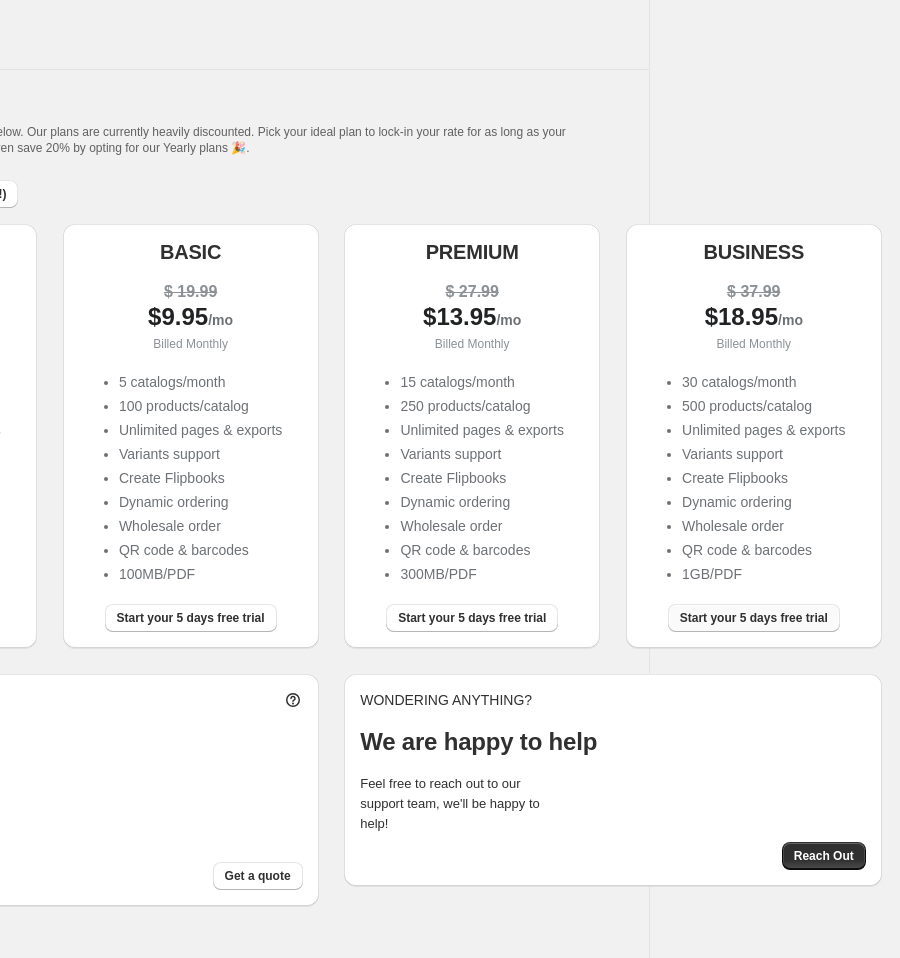 click on "Start your 5 days free trial" at bounding box center [754, 618] 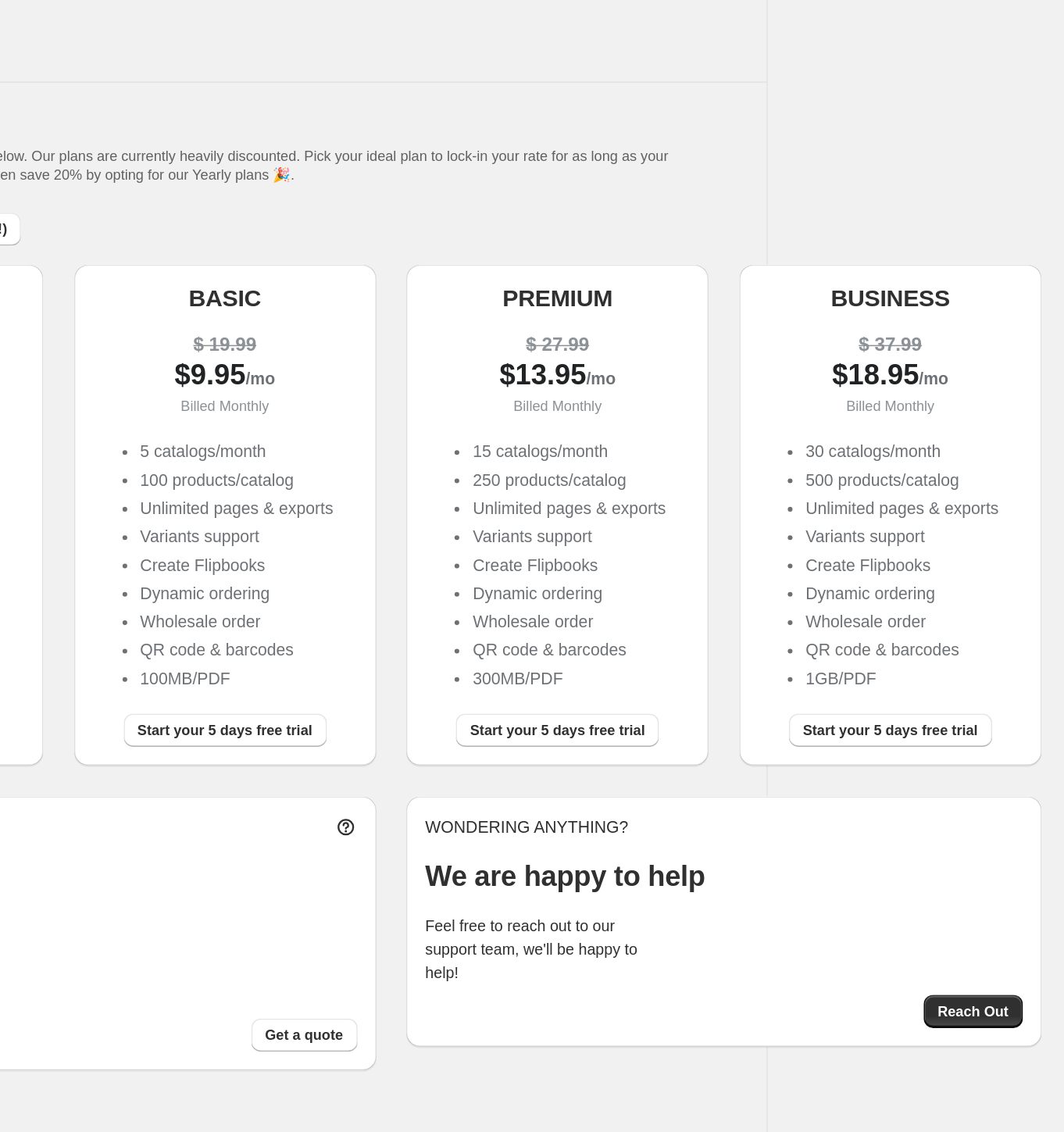 scroll, scrollTop: 0, scrollLeft: 0, axis: both 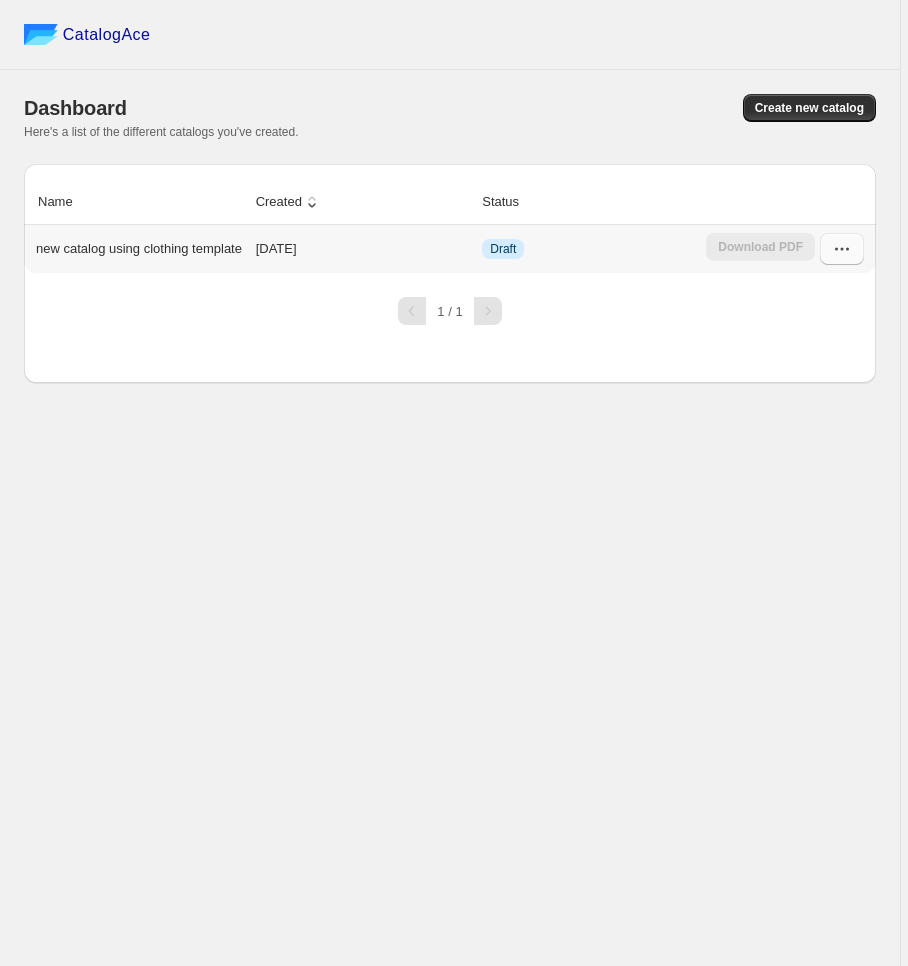 click 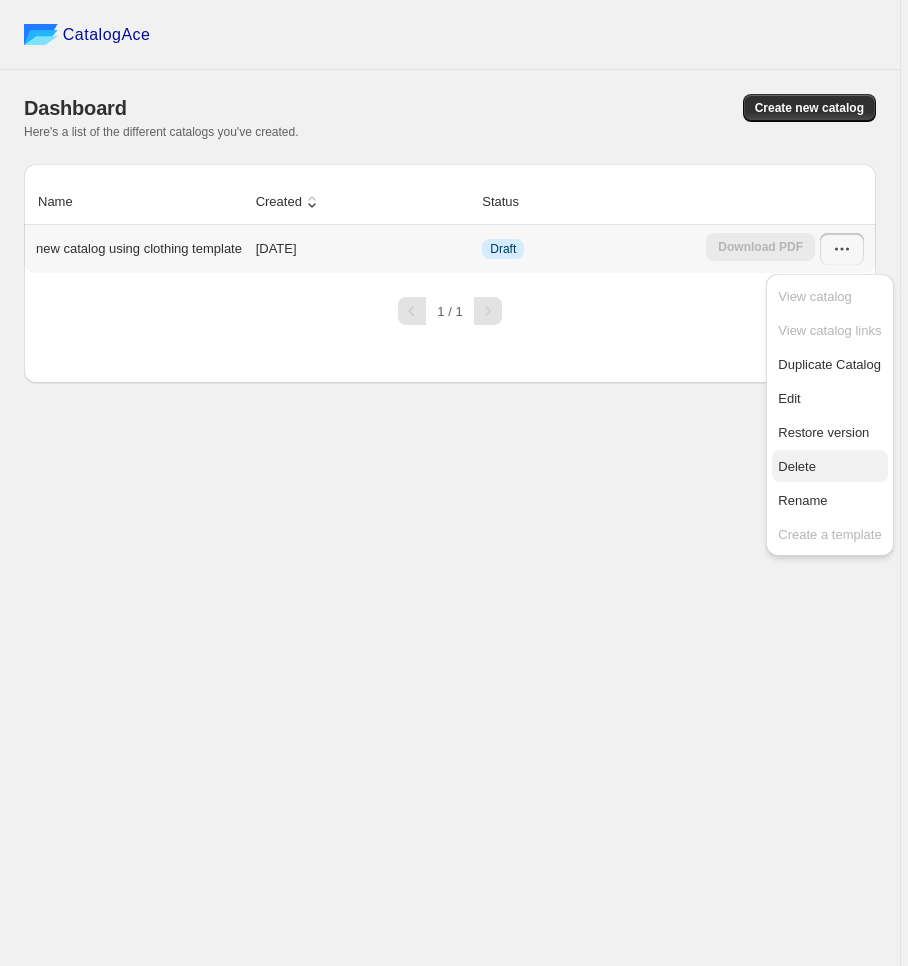 click on "Delete" at bounding box center (829, 467) 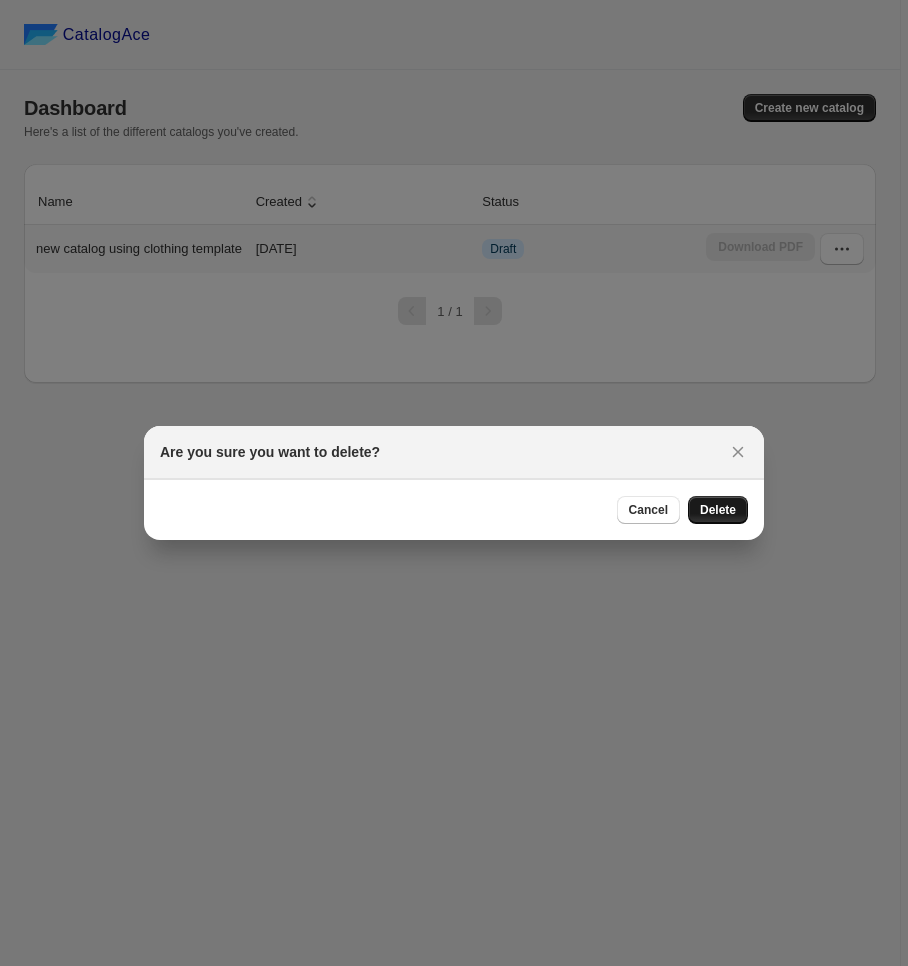 click on "Delete" at bounding box center [718, 510] 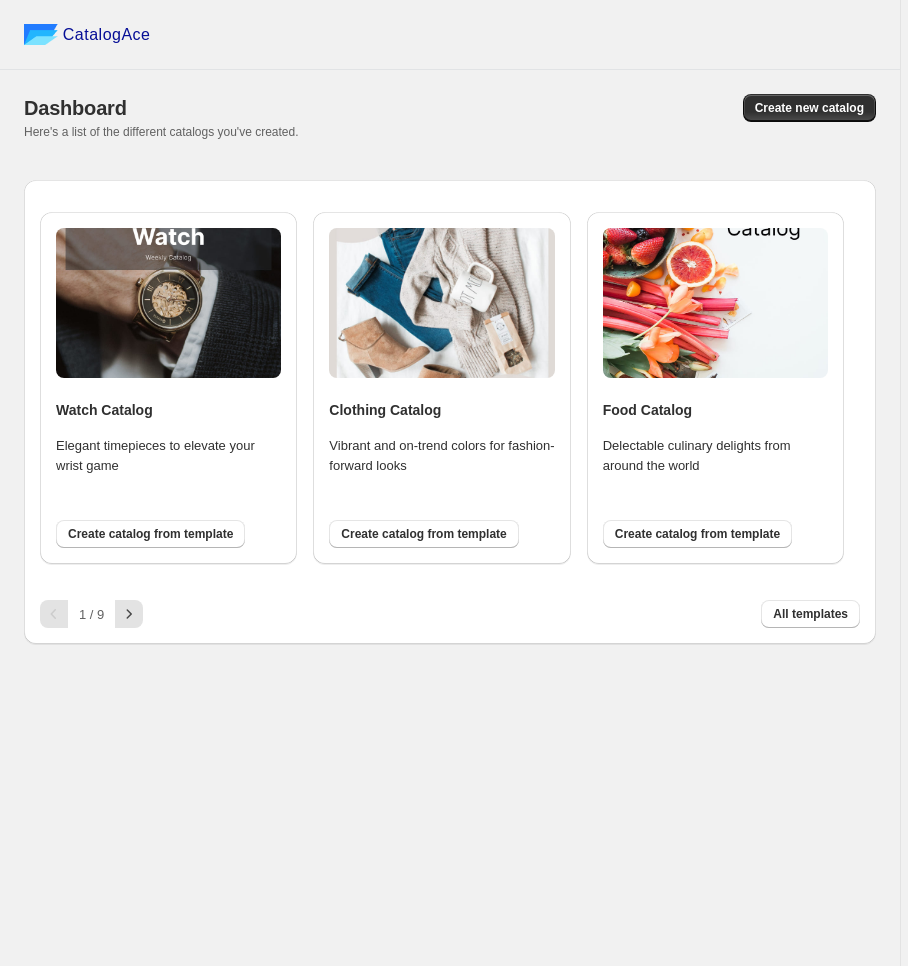 click at bounding box center [441, 303] 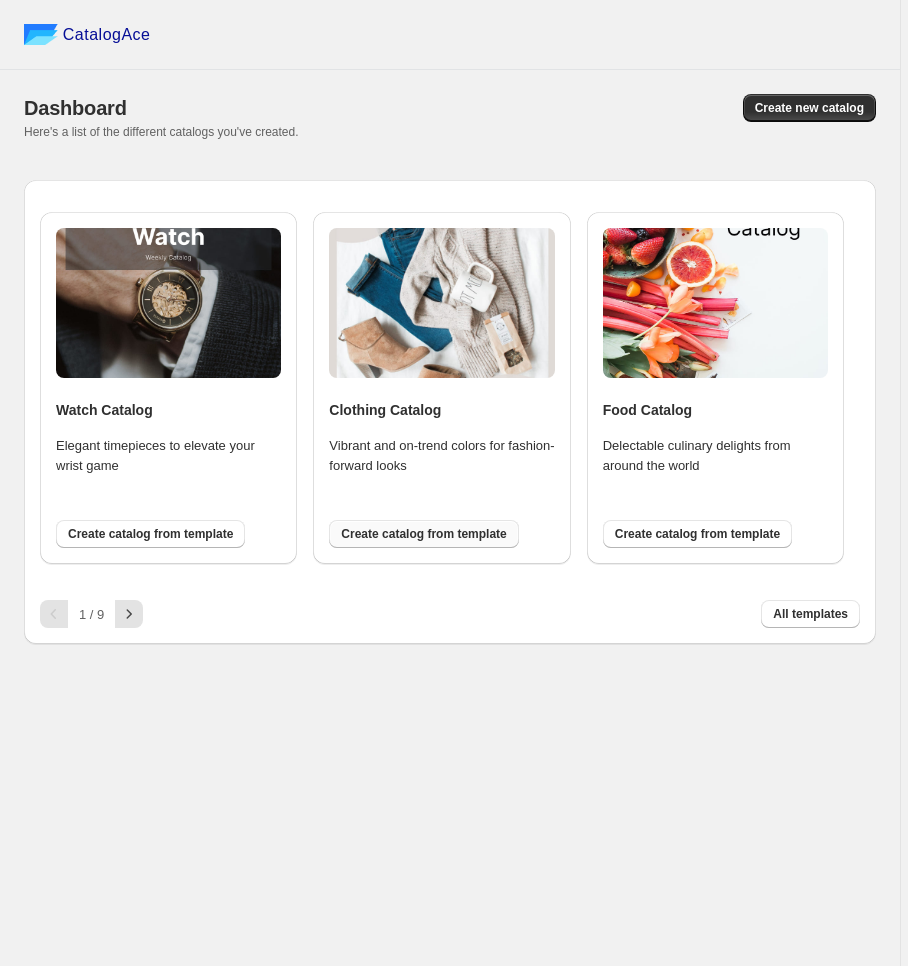 click on "Create catalog from template" at bounding box center [423, 534] 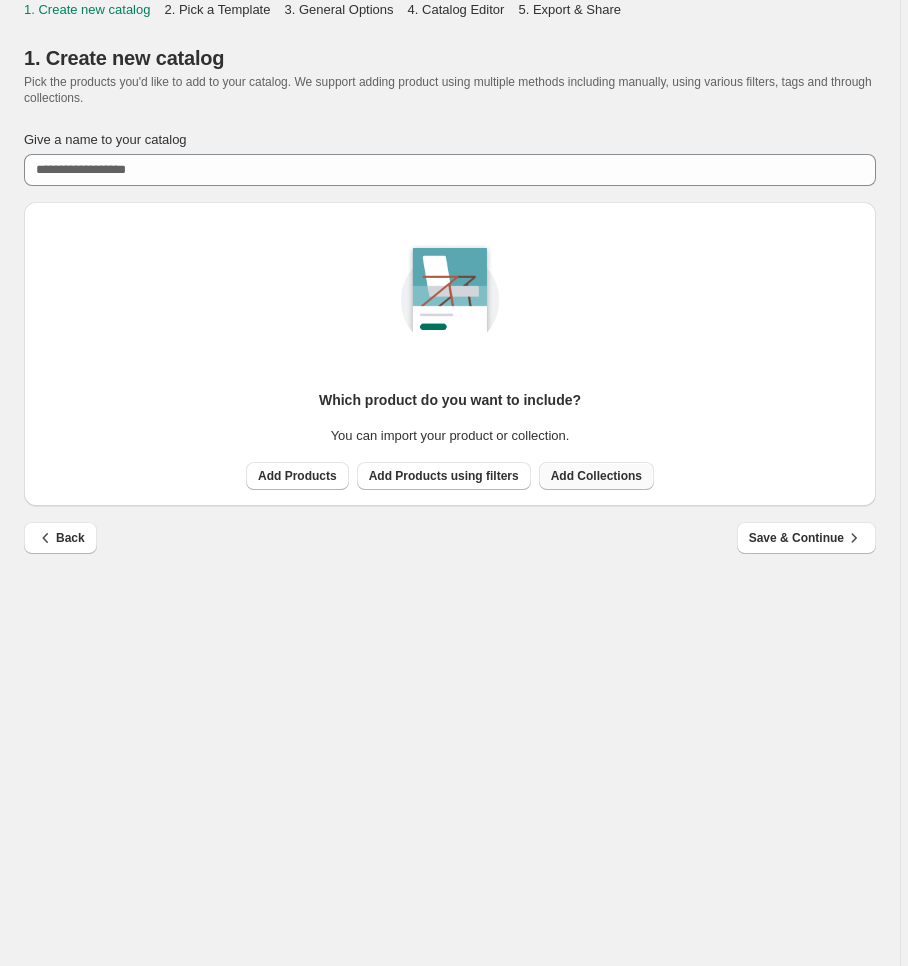click on "Add Collections" at bounding box center [596, 476] 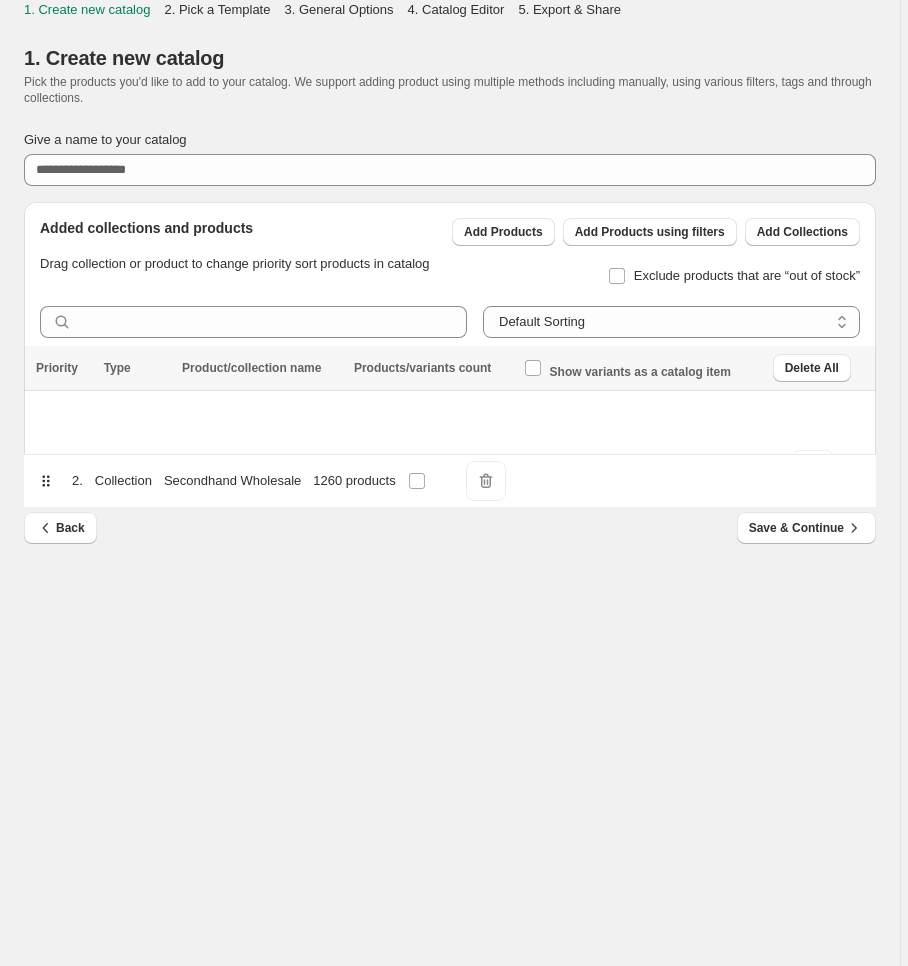 drag, startPoint x: 42, startPoint y: 545, endPoint x: 42, endPoint y: 477, distance: 68 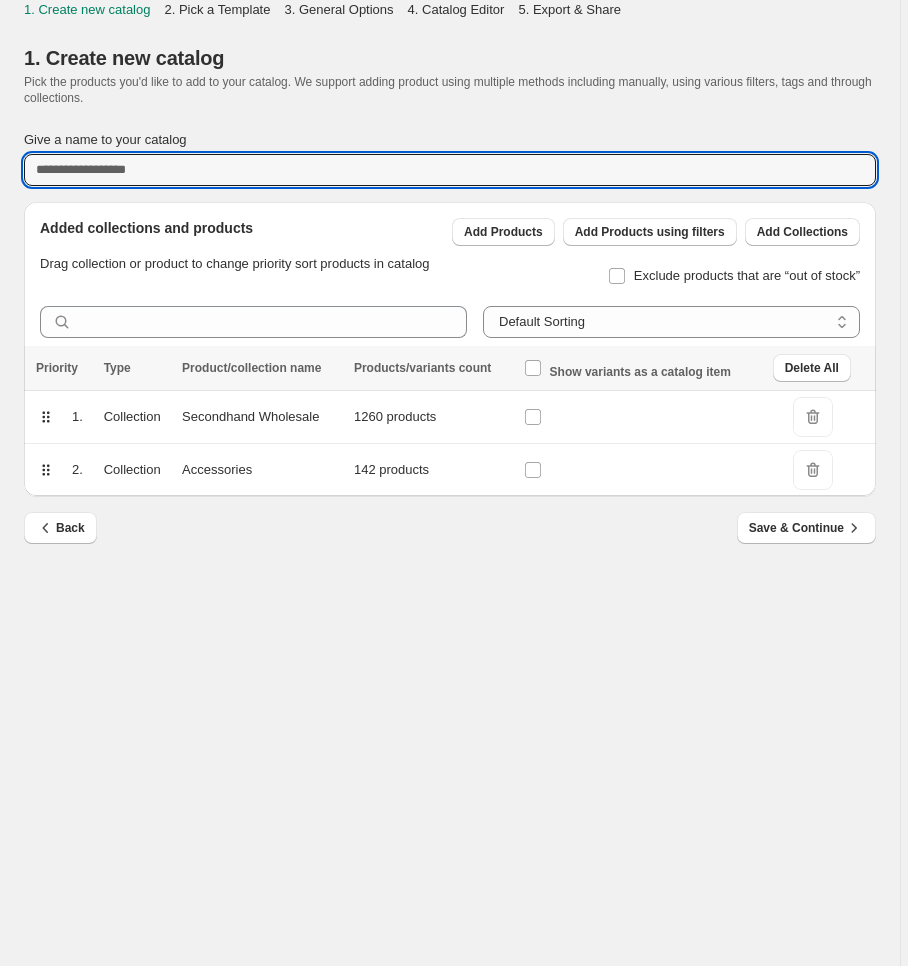 drag, startPoint x: 183, startPoint y: 167, endPoint x: -29, endPoint y: 149, distance: 212.76277 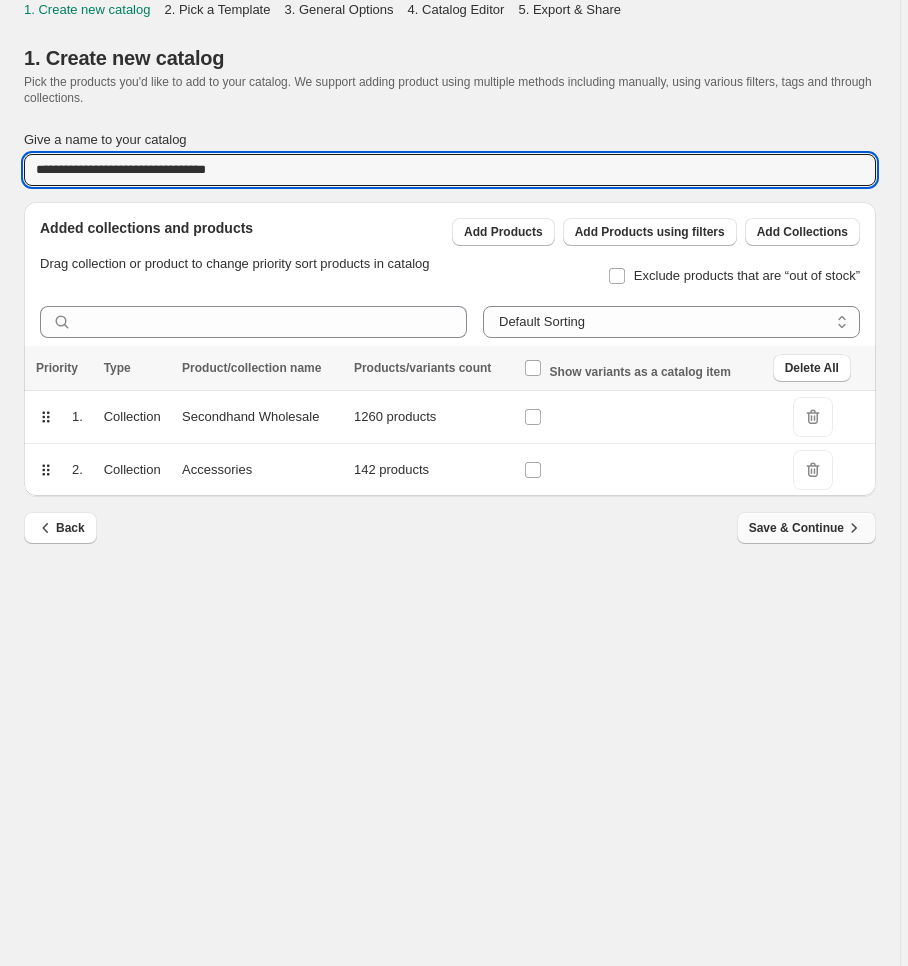 click on "Back Save & Continue" at bounding box center (442, 520) 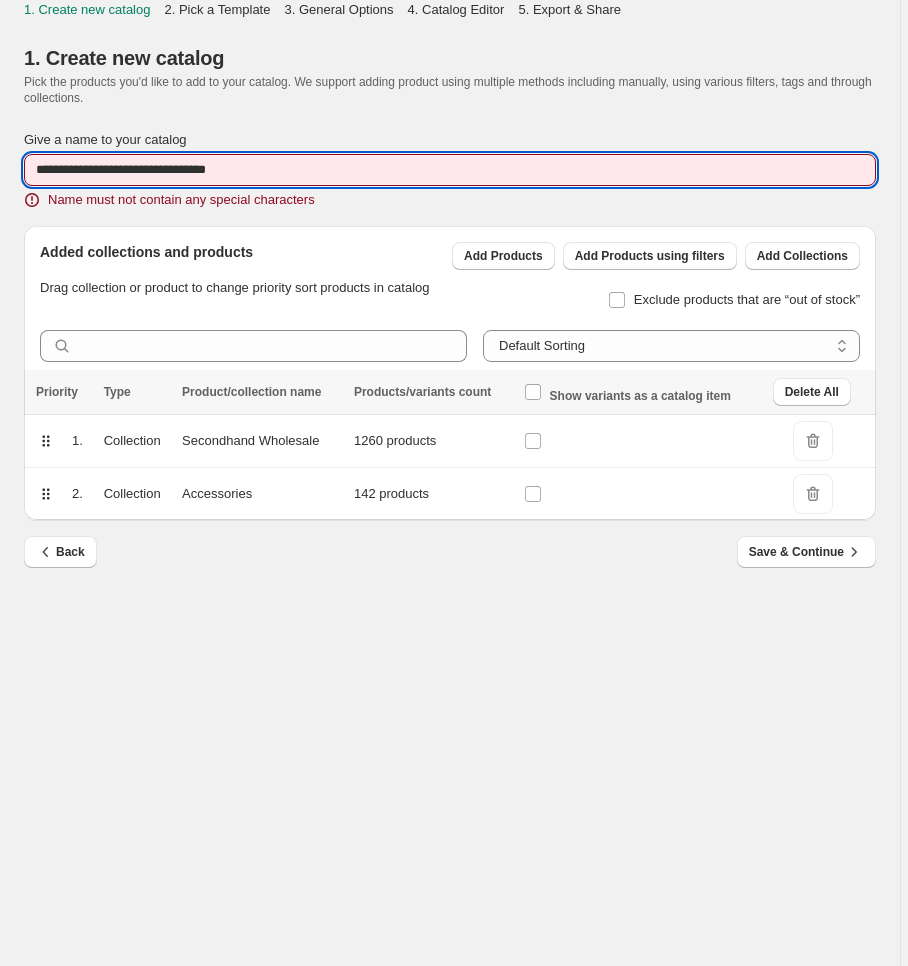 drag, startPoint x: 117, startPoint y: 168, endPoint x: 122, endPoint y: 158, distance: 11.18034 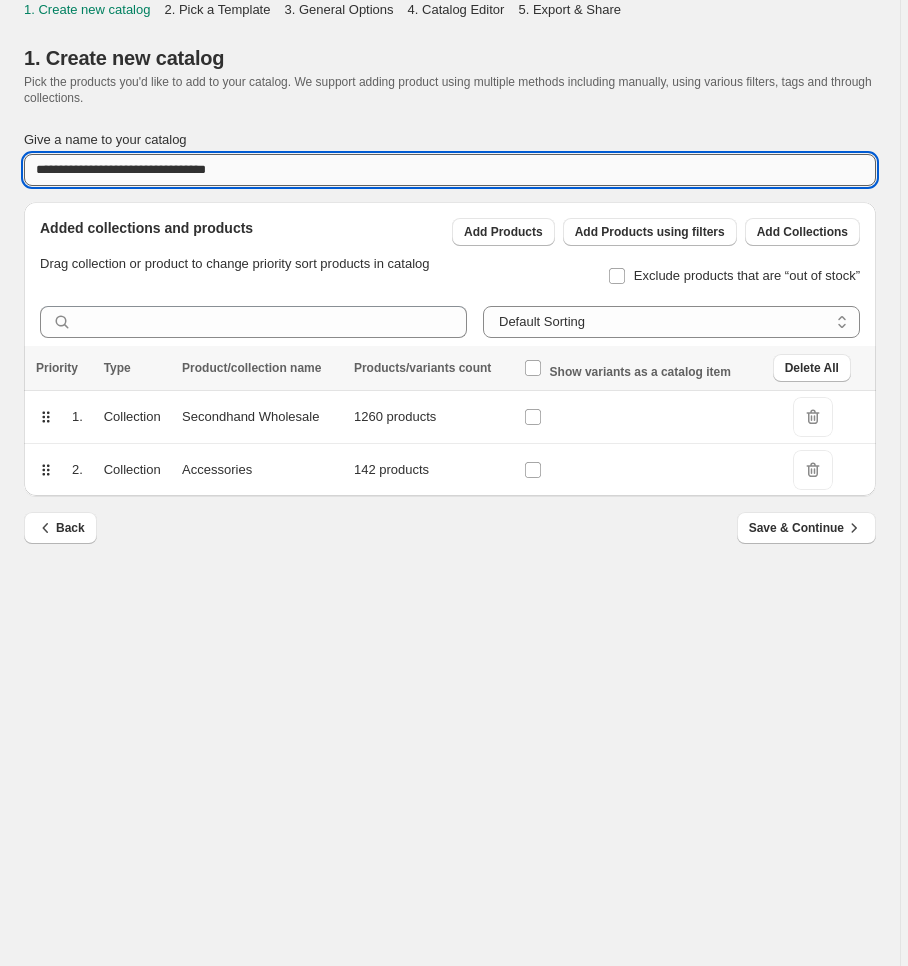 drag, startPoint x: 288, startPoint y: 168, endPoint x: 110, endPoint y: 165, distance: 178.02528 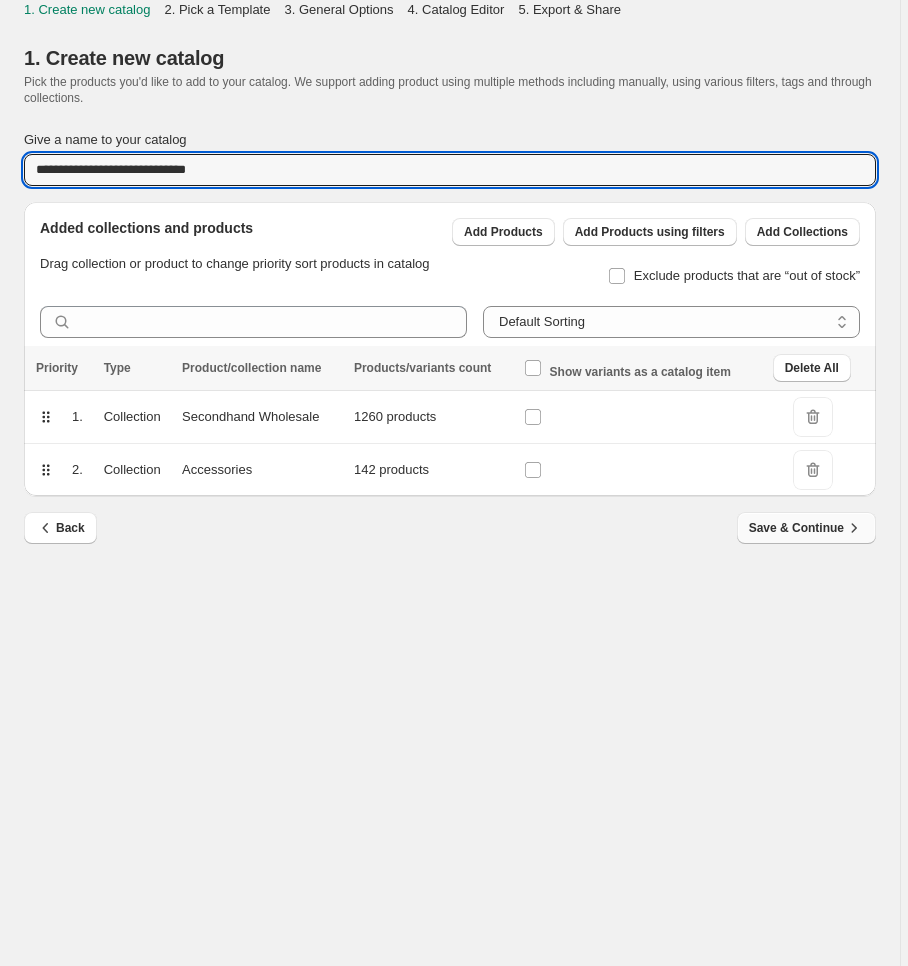 click on "Back Save & Continue" at bounding box center (442, 520) 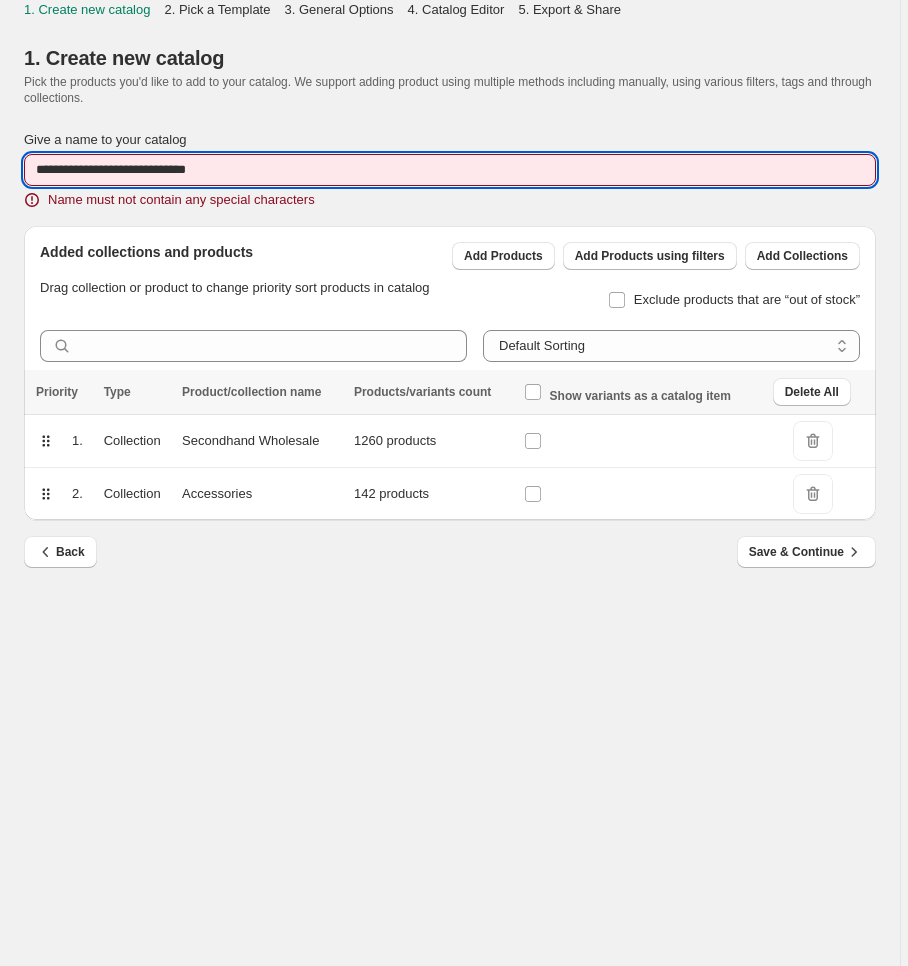 click on "**********" at bounding box center (450, 170) 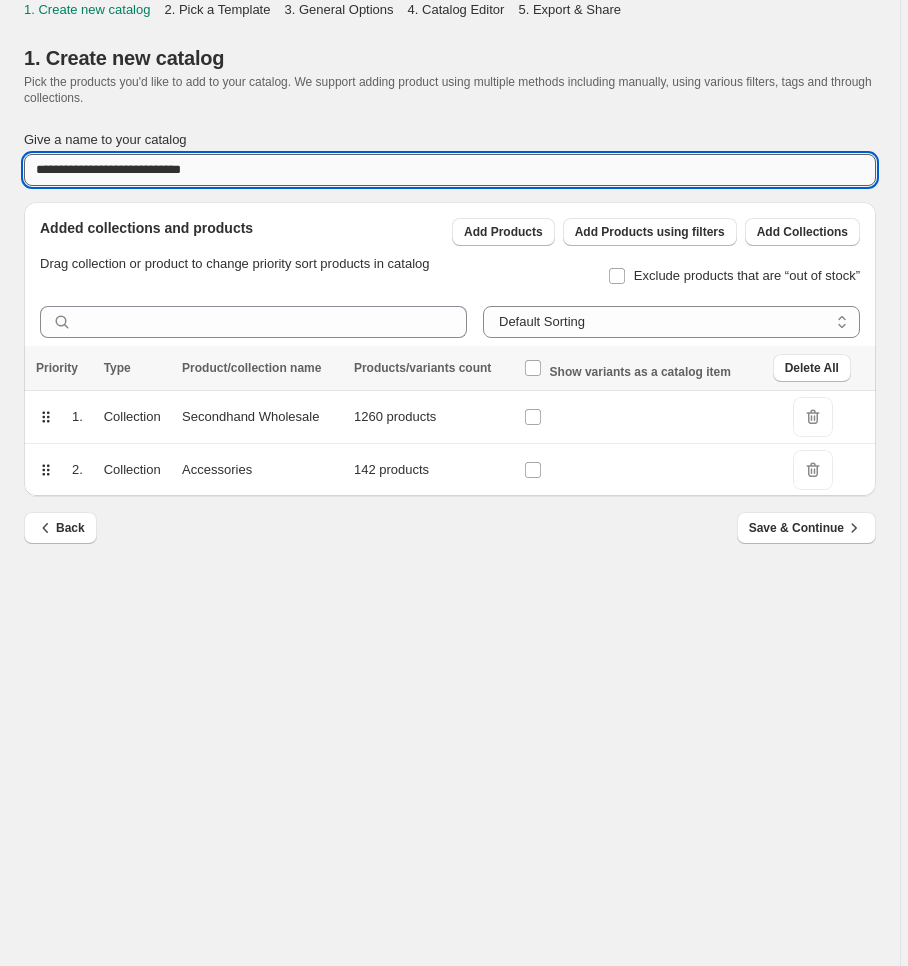 click on "**********" at bounding box center (450, 170) 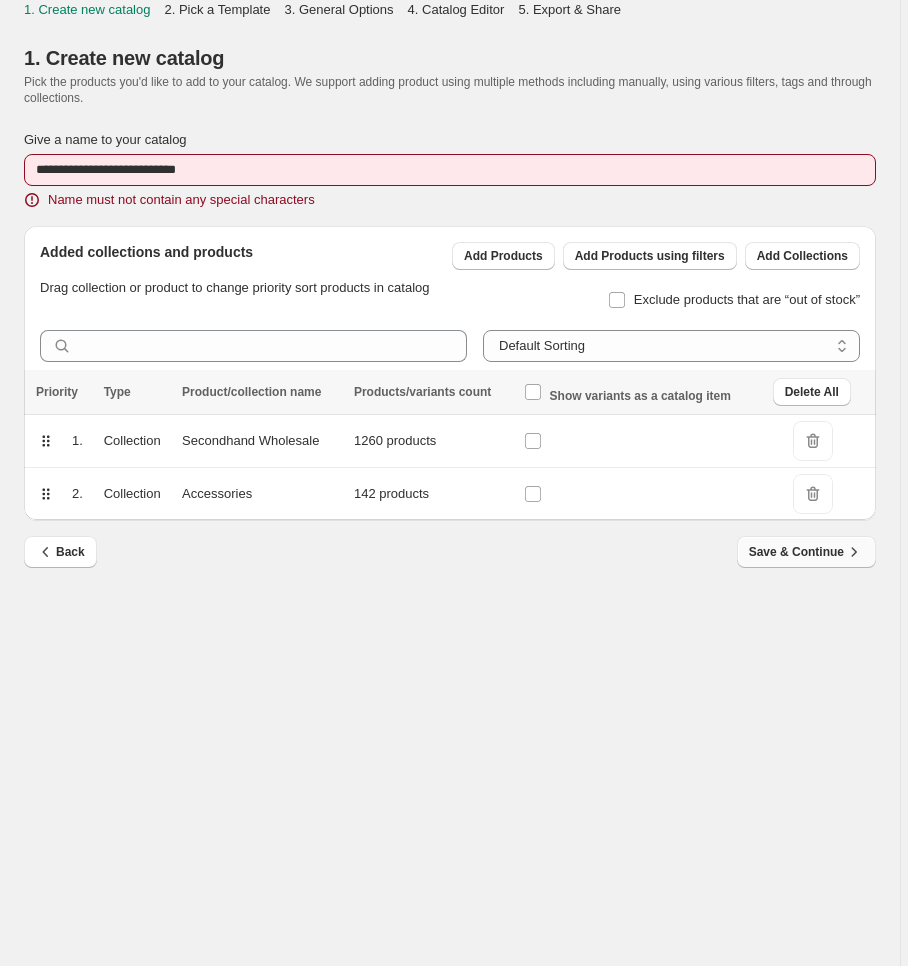 click on "Save & Continue" at bounding box center [806, 552] 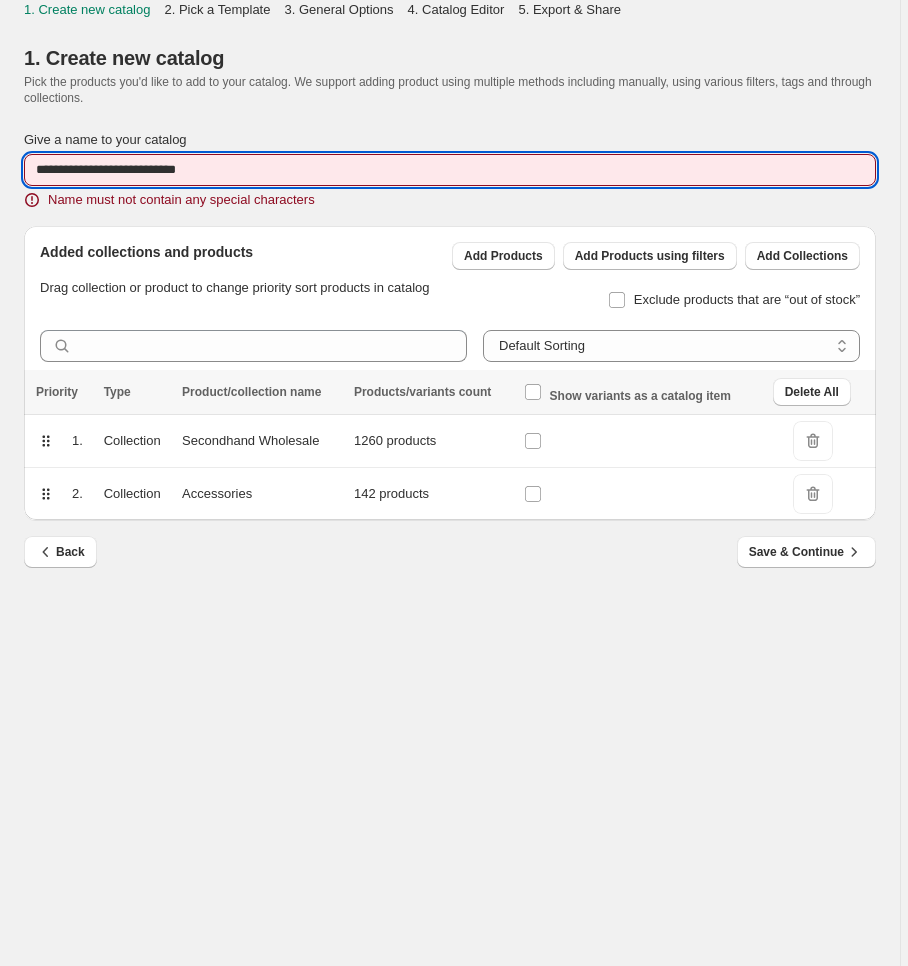 click on "**********" at bounding box center (450, 170) 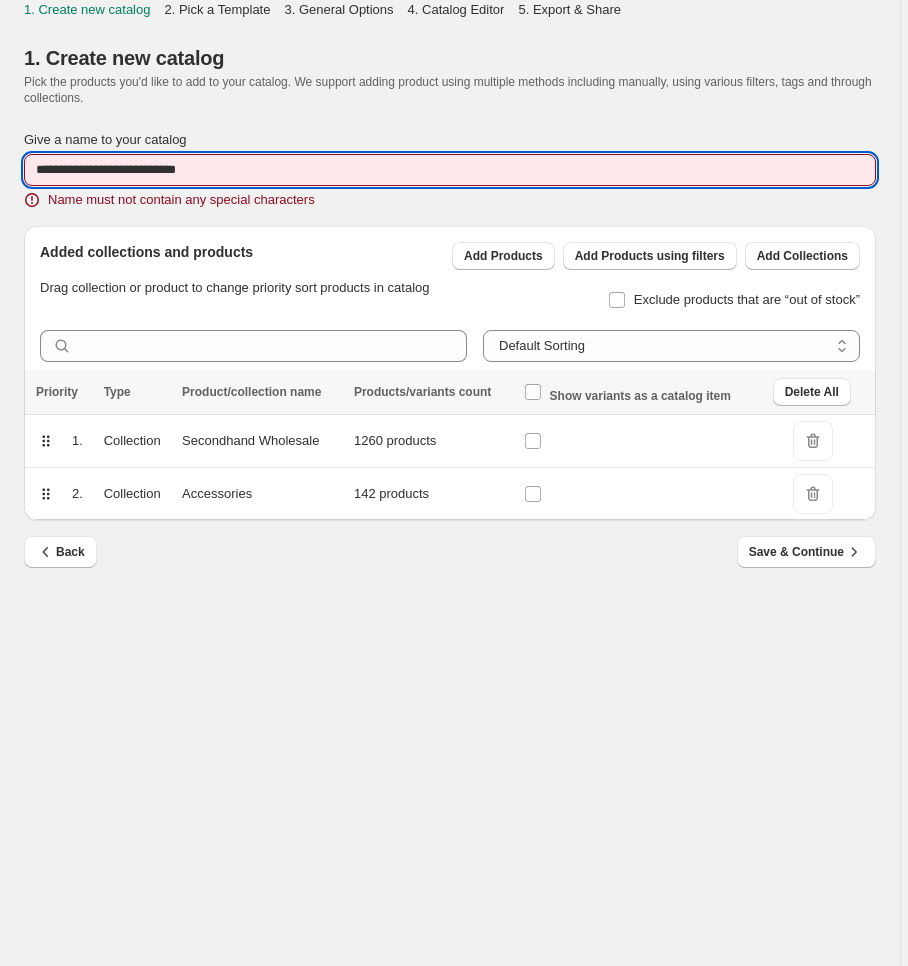 drag, startPoint x: 247, startPoint y: 171, endPoint x: 221, endPoint y: 164, distance: 26.925823 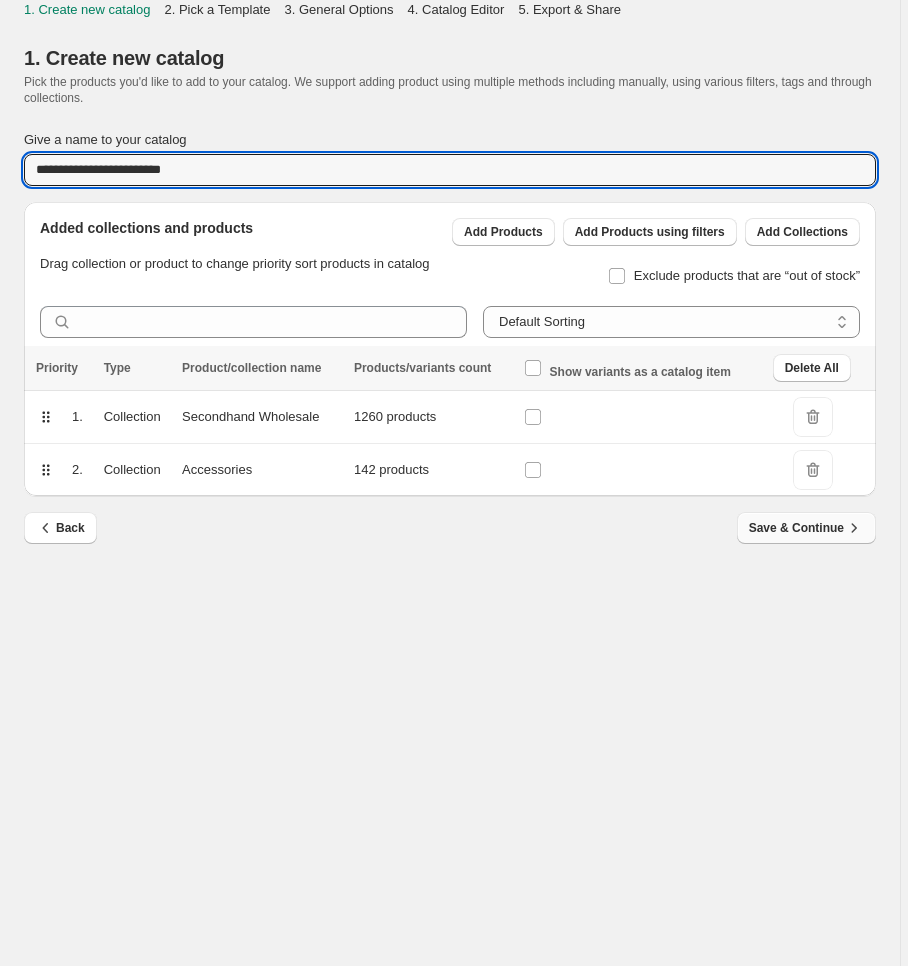 type on "**********" 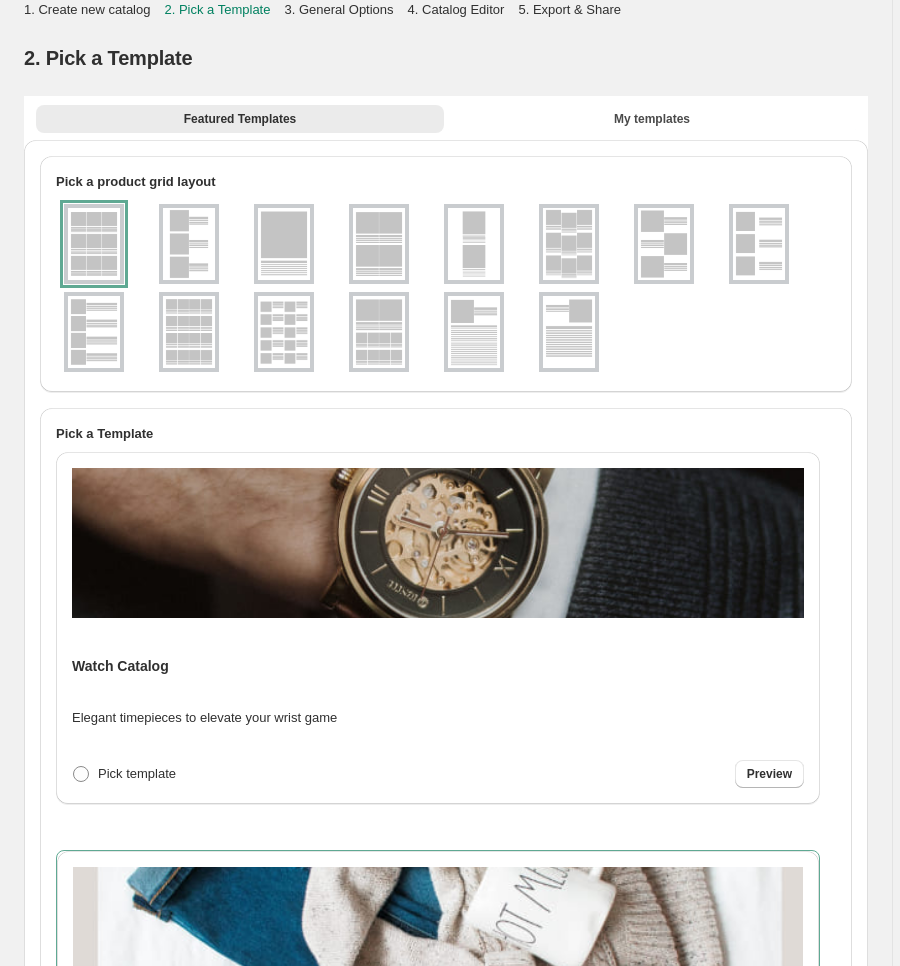 click at bounding box center [189, 332] 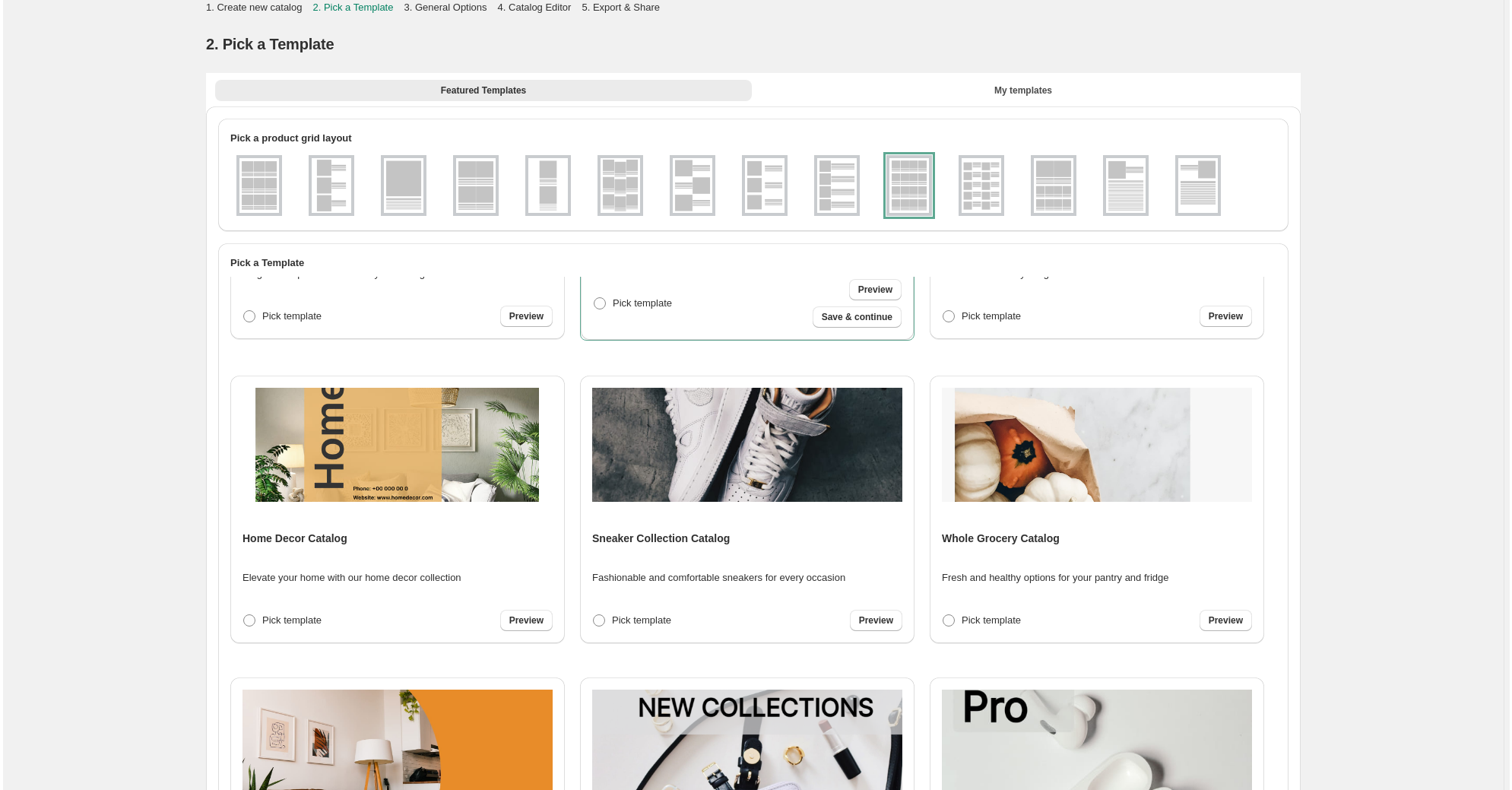 scroll, scrollTop: 0, scrollLeft: 0, axis: both 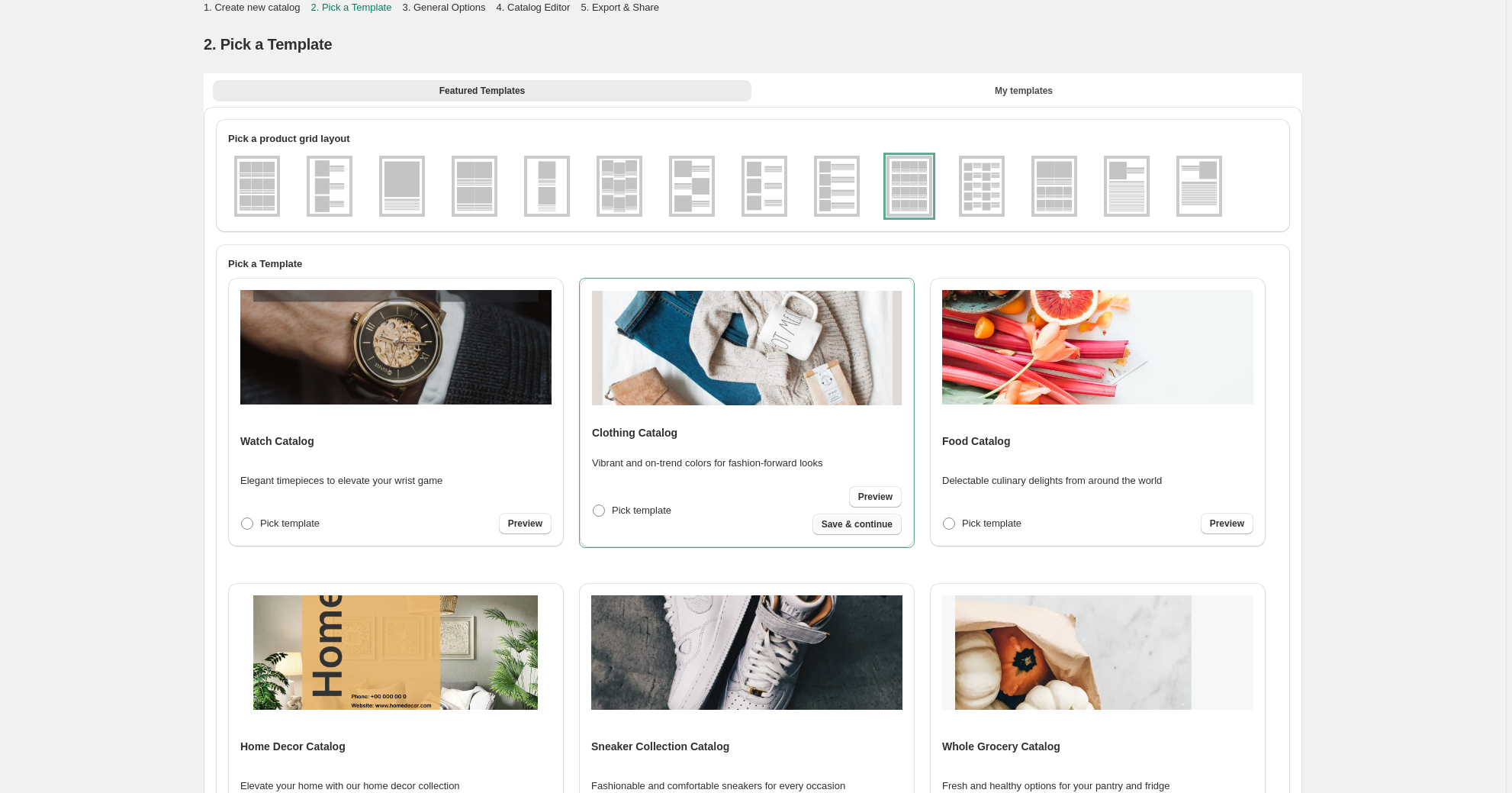 click on "Save & continue" at bounding box center [857, 524] 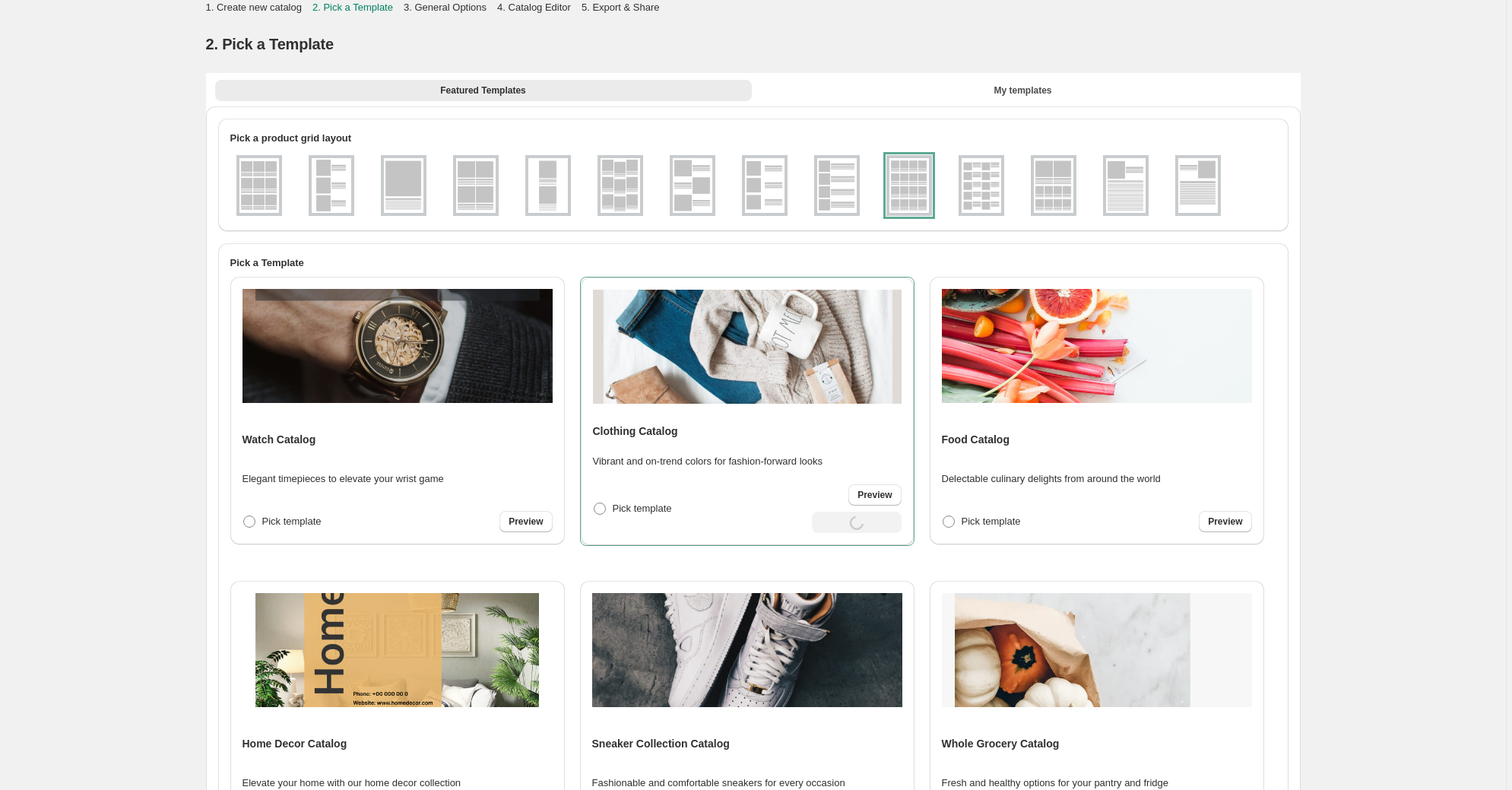 select on "**********" 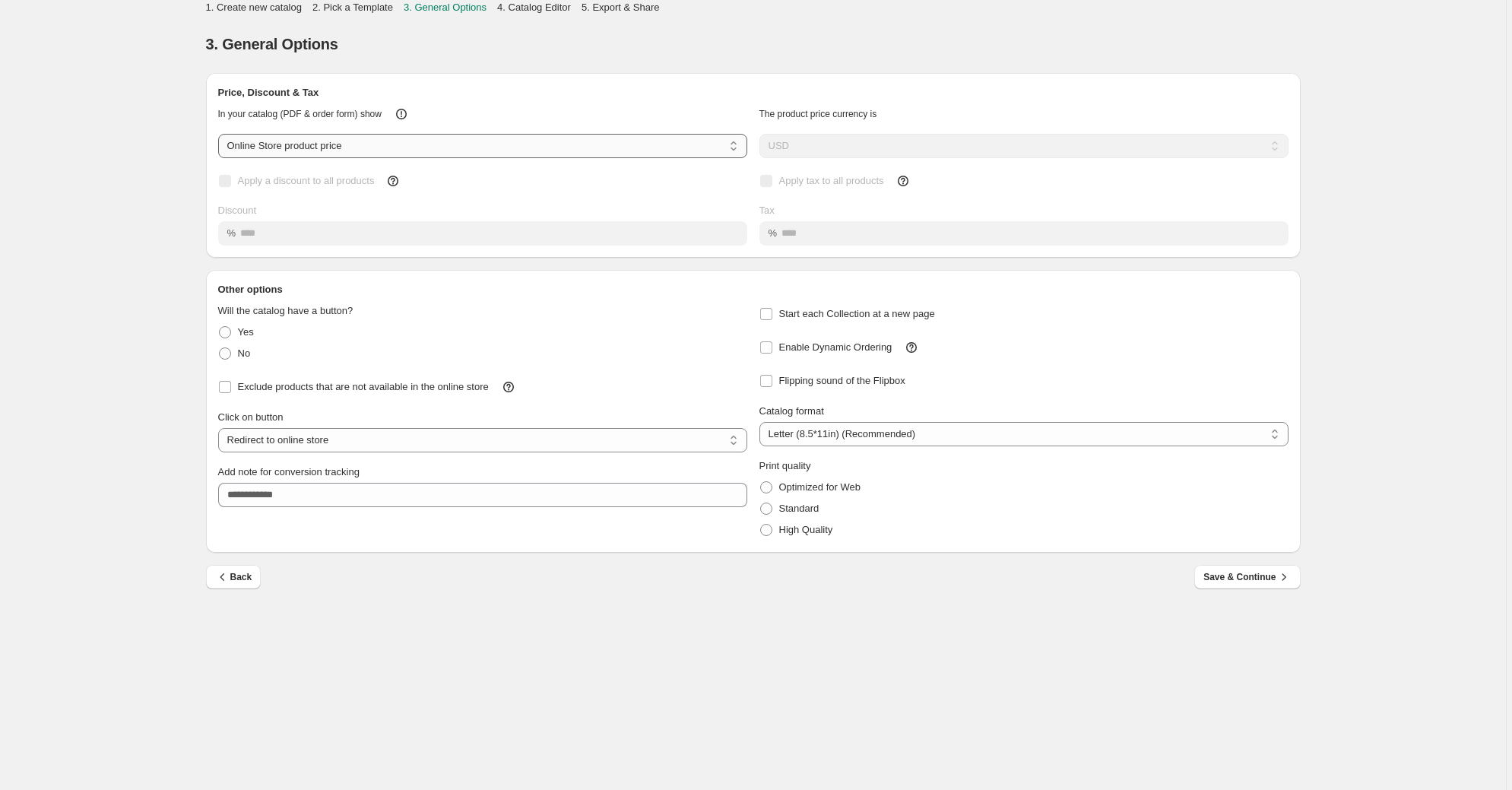click on "**********" at bounding box center (483, 146) 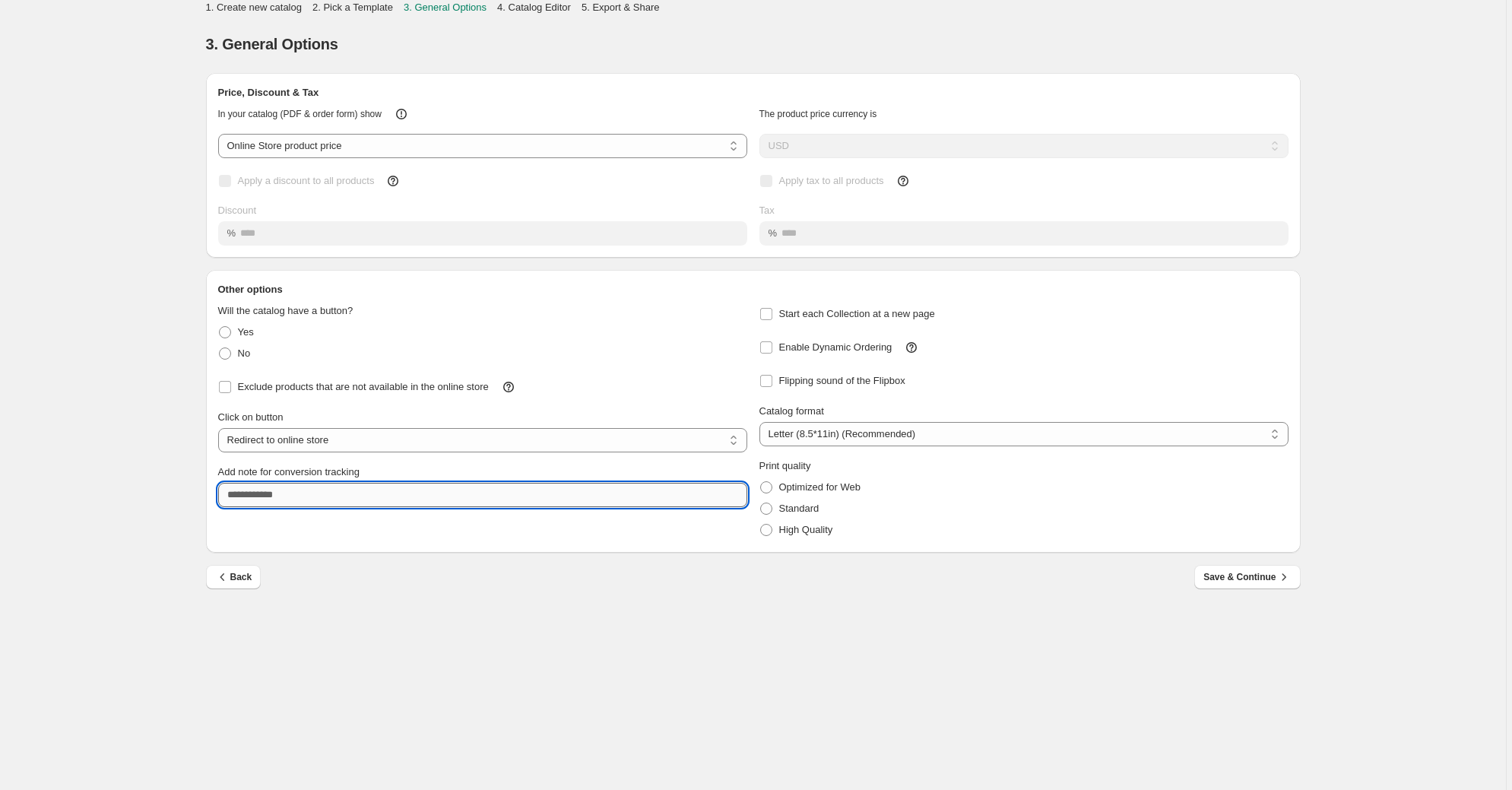 click on "Add note for conversion tracking" at bounding box center [483, 495] 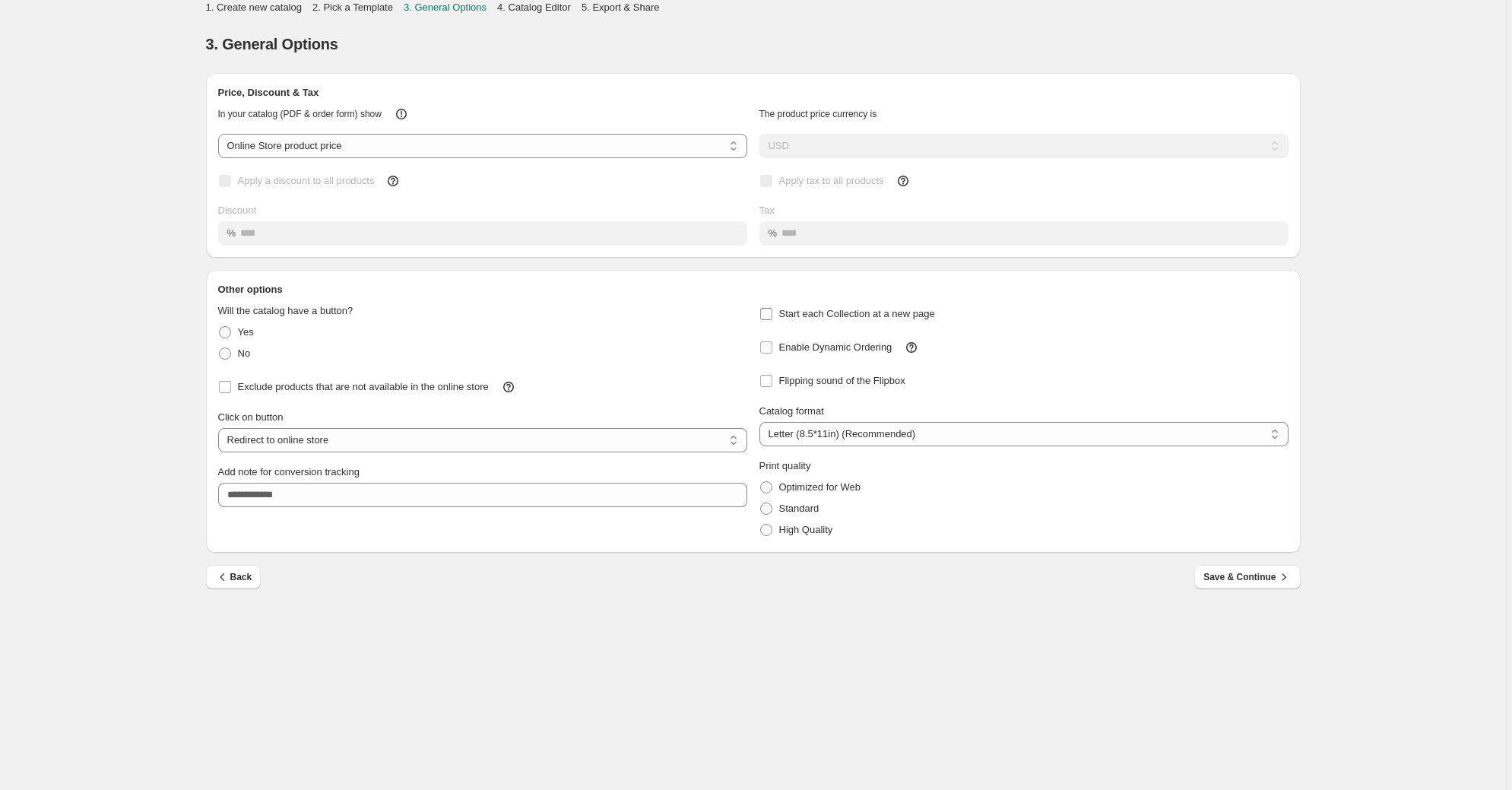 click on "Start each Collection at a new page" at bounding box center [857, 313] 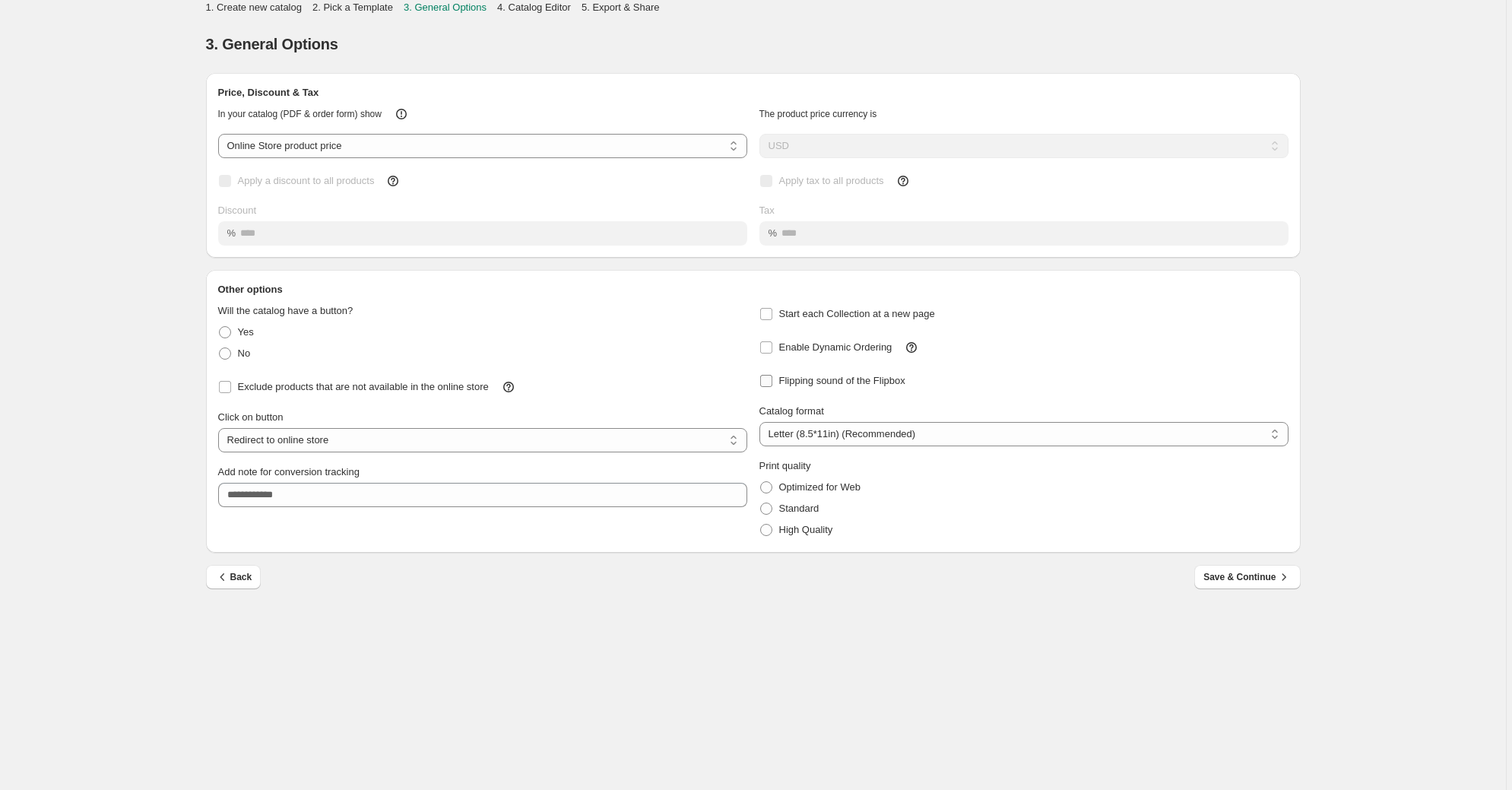 click on "Flipping sound of the Flipbox" at bounding box center (842, 380) 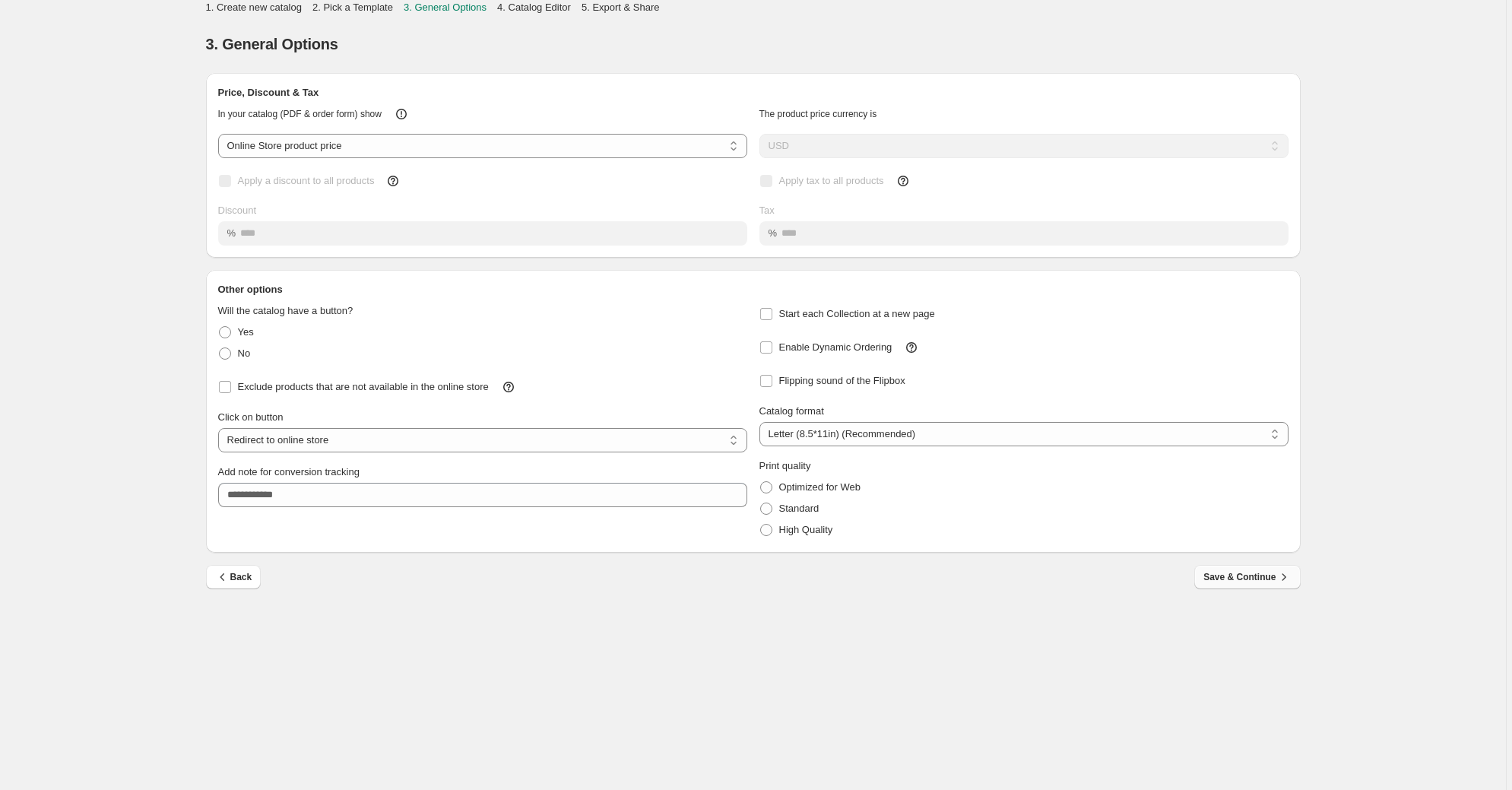 click on "Save & Continue" at bounding box center [1247, 577] 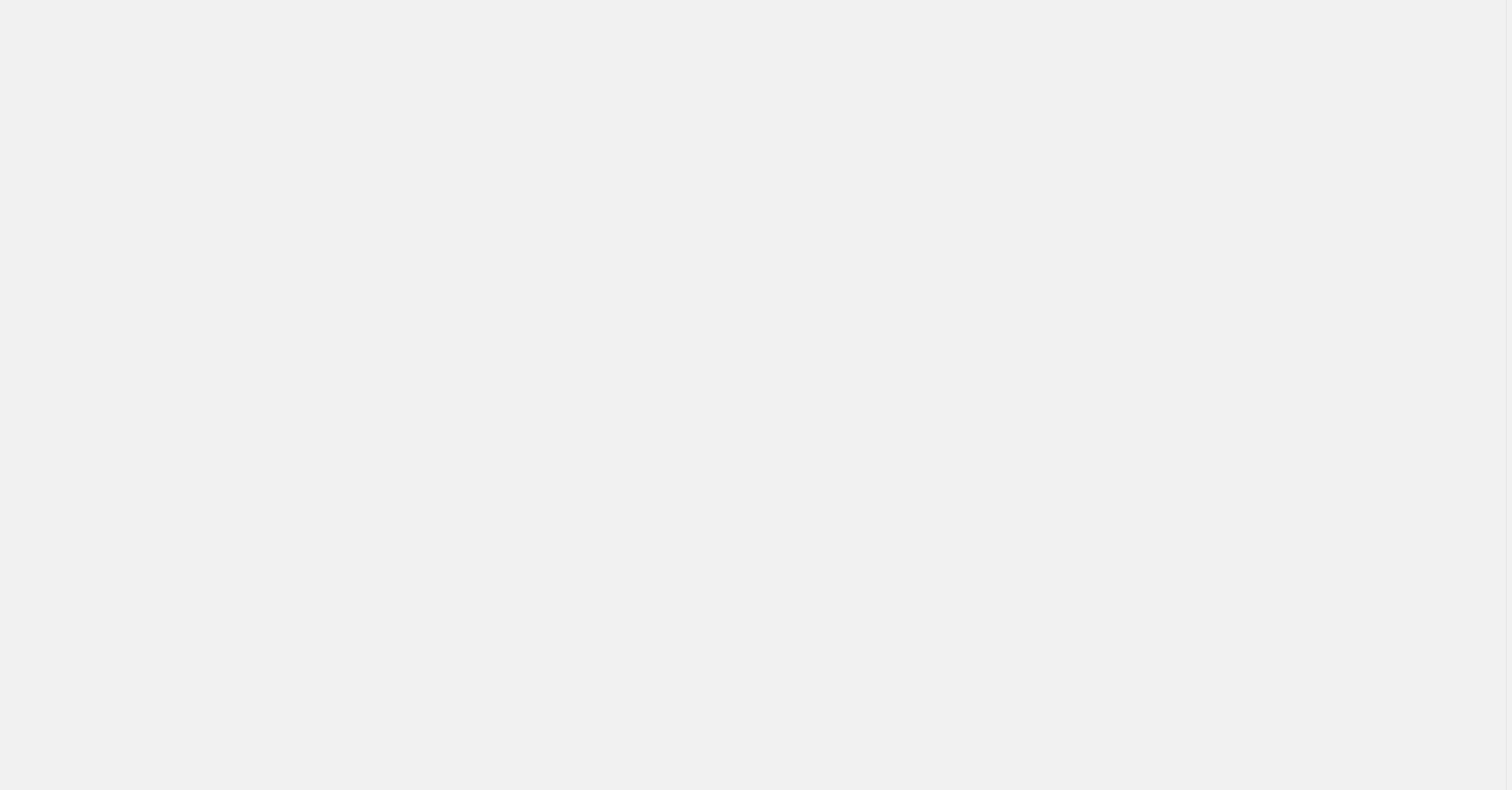 scroll, scrollTop: 0, scrollLeft: 0, axis: both 